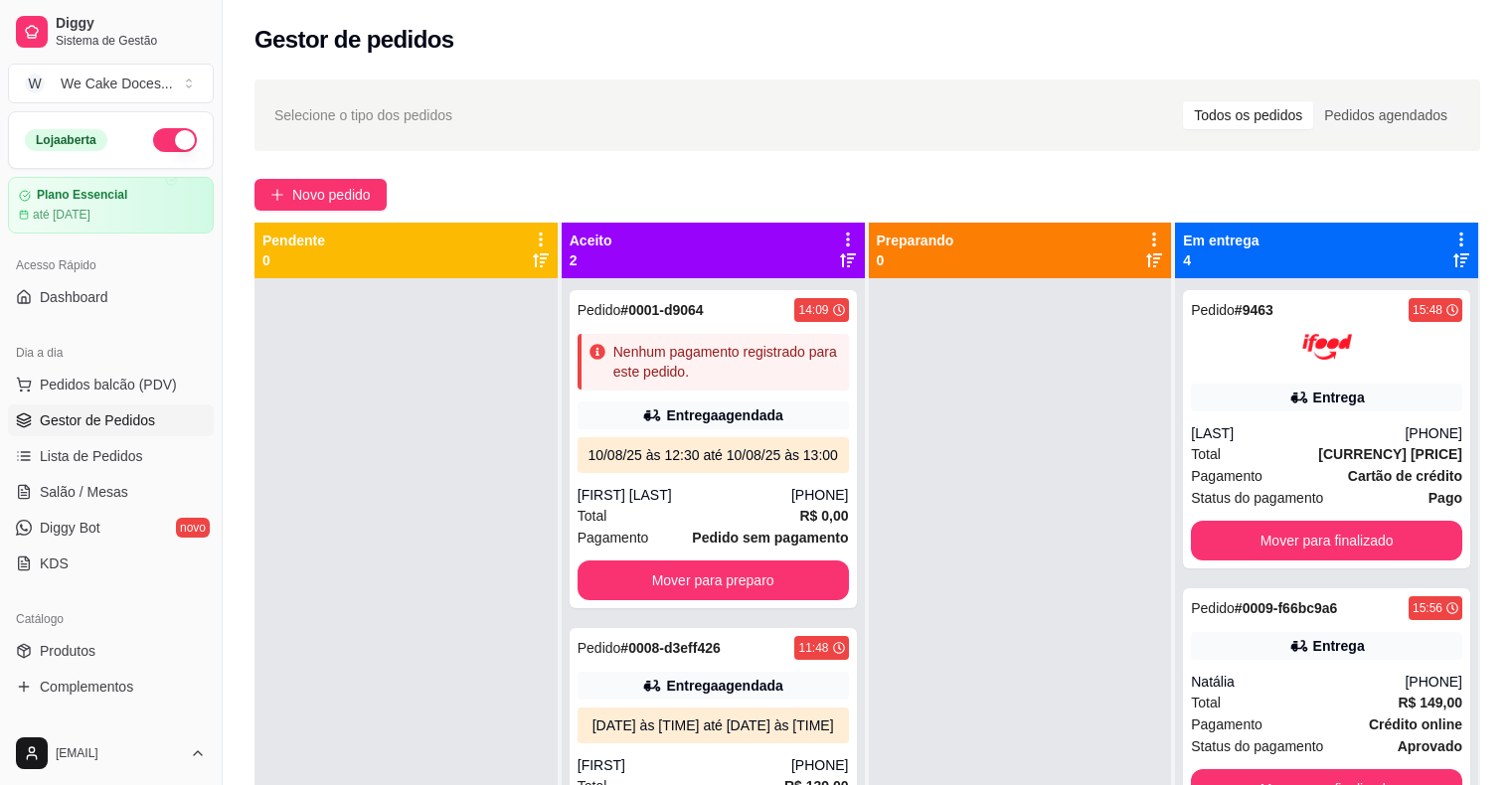 scroll, scrollTop: 165, scrollLeft: 0, axis: vertical 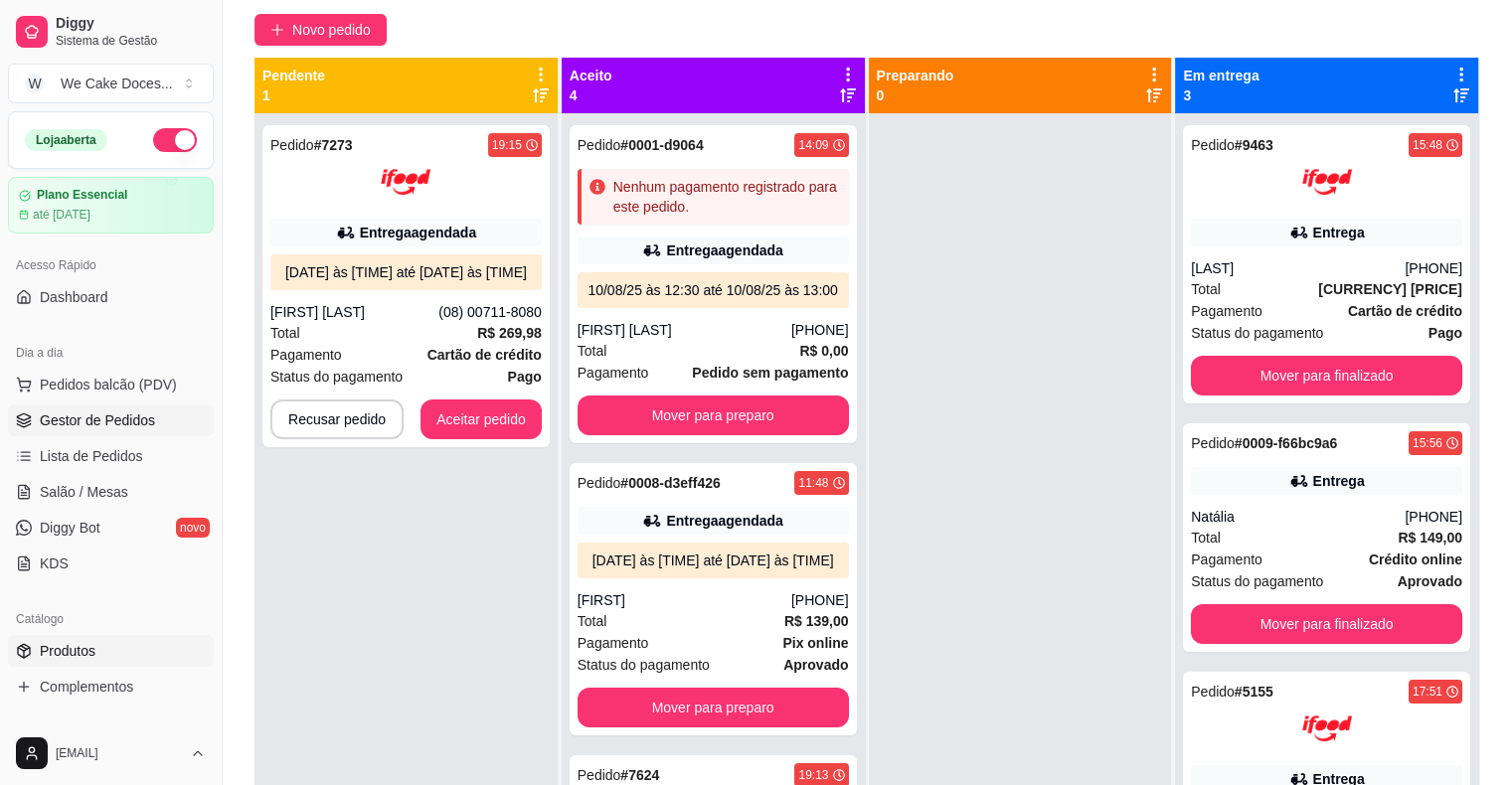 click on "Produtos" at bounding box center [68, 651] 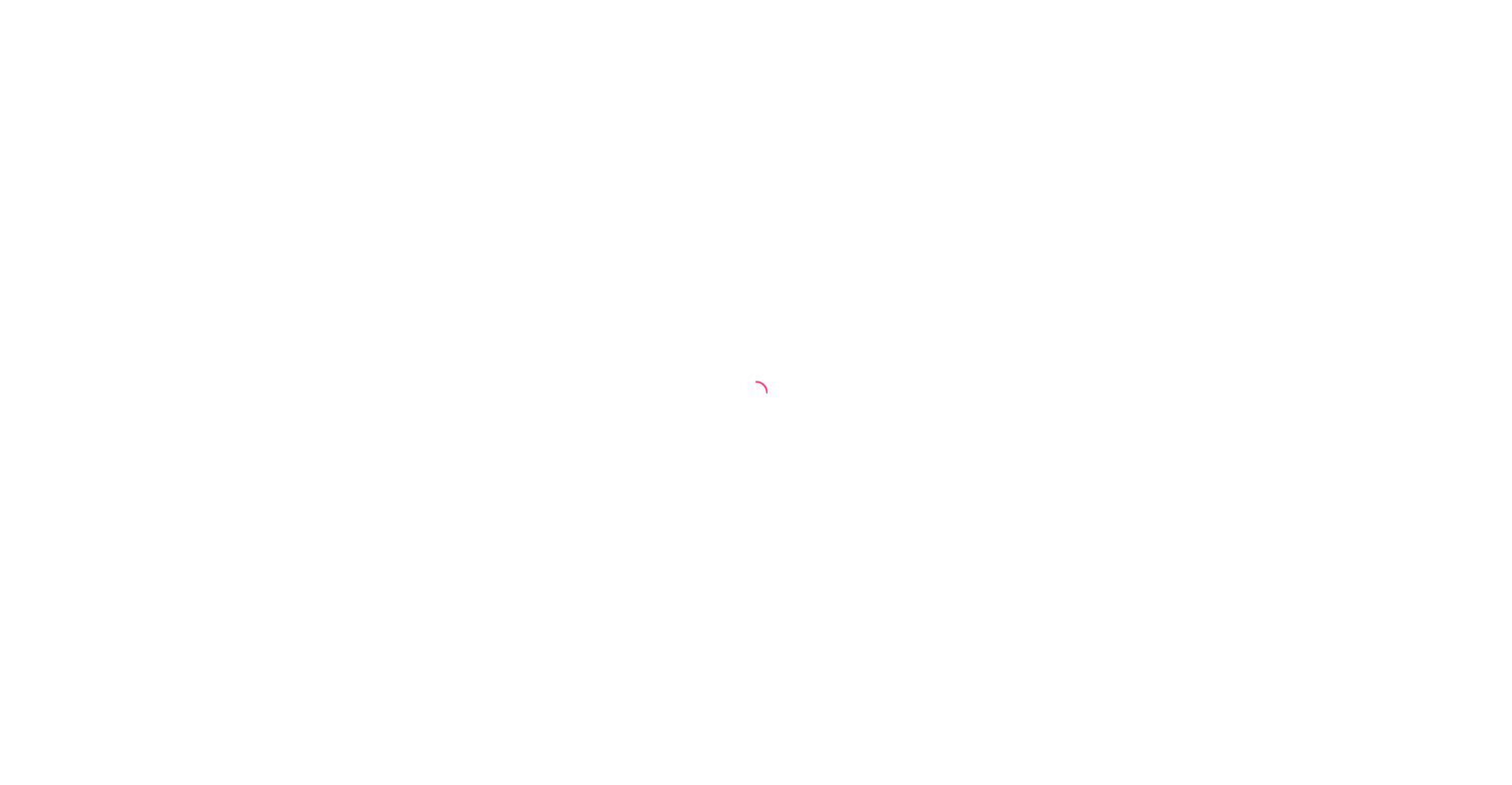 scroll, scrollTop: 0, scrollLeft: 0, axis: both 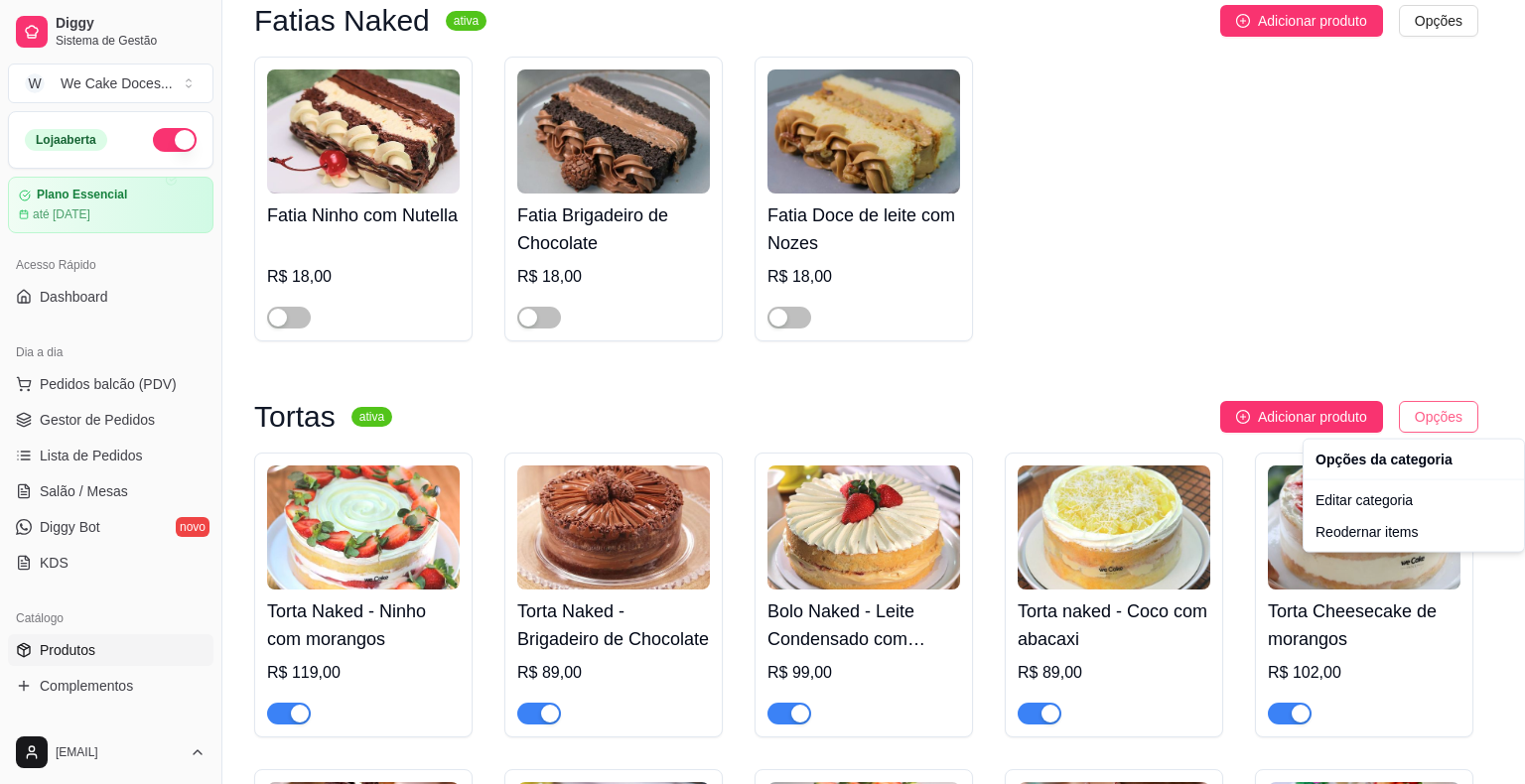 click on "Diggy Sistema de Gestão W We Cake Doces ... Loja  aberta Plano Essencial até [DATE] Acesso Rápido Dashboard Dia a dia Pedidos balcão (PDV) Gestor de Pedidos Lista de Pedidos Salão / Mesas Diggy Bot novo KDS Catálogo Produtos Complementos Relatórios Relatórios de vendas Relatório de clientes Relatório de mesas Relatório de fidelidade novo Gerenciar Entregadores novo Nota Fiscal (NFC-e) Controle de caixa Controle de fiado Cupons Clientes Estoque Configurações Diggy Planos Precisa de ajuda? wecakedoces@gmail.com Toggle Sidebar Sistema de Gestão Diggy Produtos Adicionar categoria Reodernar categorias Aqui você cadastra e gerencia seu produtos e categorias Novidade ativa Adicionar produto Opções Naked Mini   R$ 44,90 Pode do amor   R$ 119,00 Fatias Naked ativa Adicionar produto Opções Fatia Ninho com Nutella   R$ 18,00 Fatia Brigadeiro de Chocolate   R$ 18,00 Fatia Doce de leite com Nozes   R$ 18,00 Tortas ativa Adicionar produto Opções Torta Naked - Ninho com morangos   R$ 119,00" at bounding box center [762, -170] 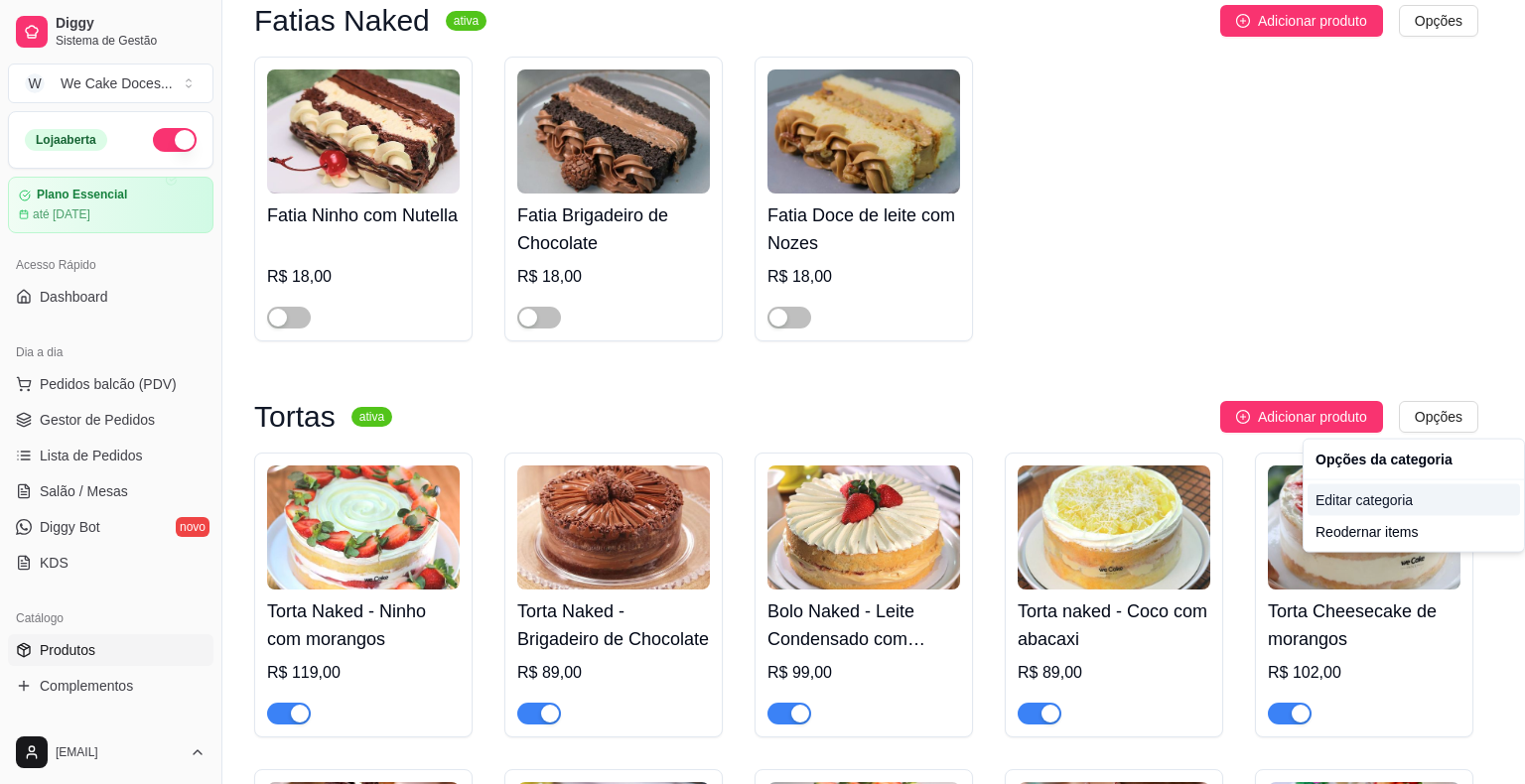 click on "Editar categoria" at bounding box center [1414, 500] 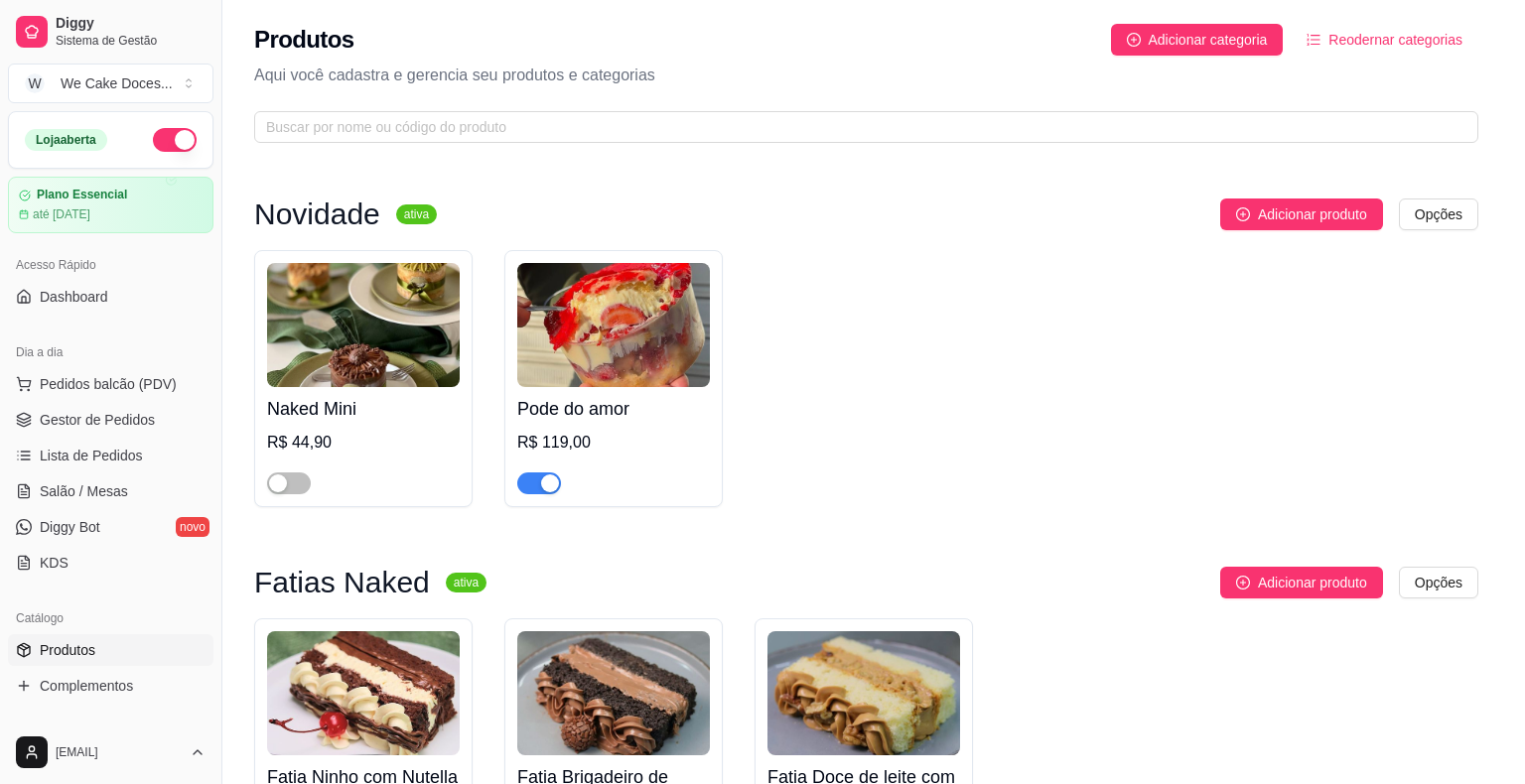 scroll, scrollTop: 0, scrollLeft: 0, axis: both 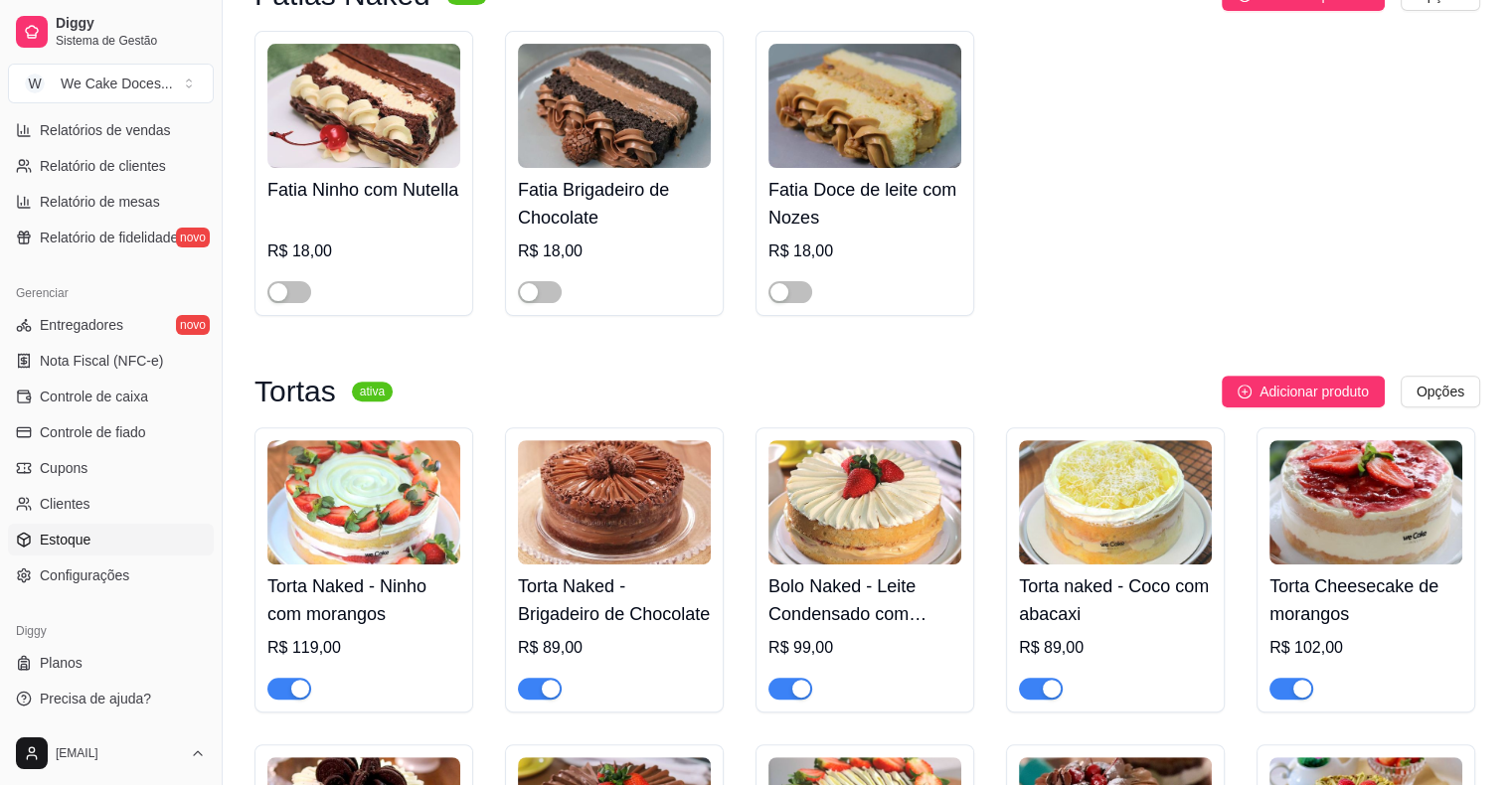 click on "Estoque" at bounding box center (110, 540) 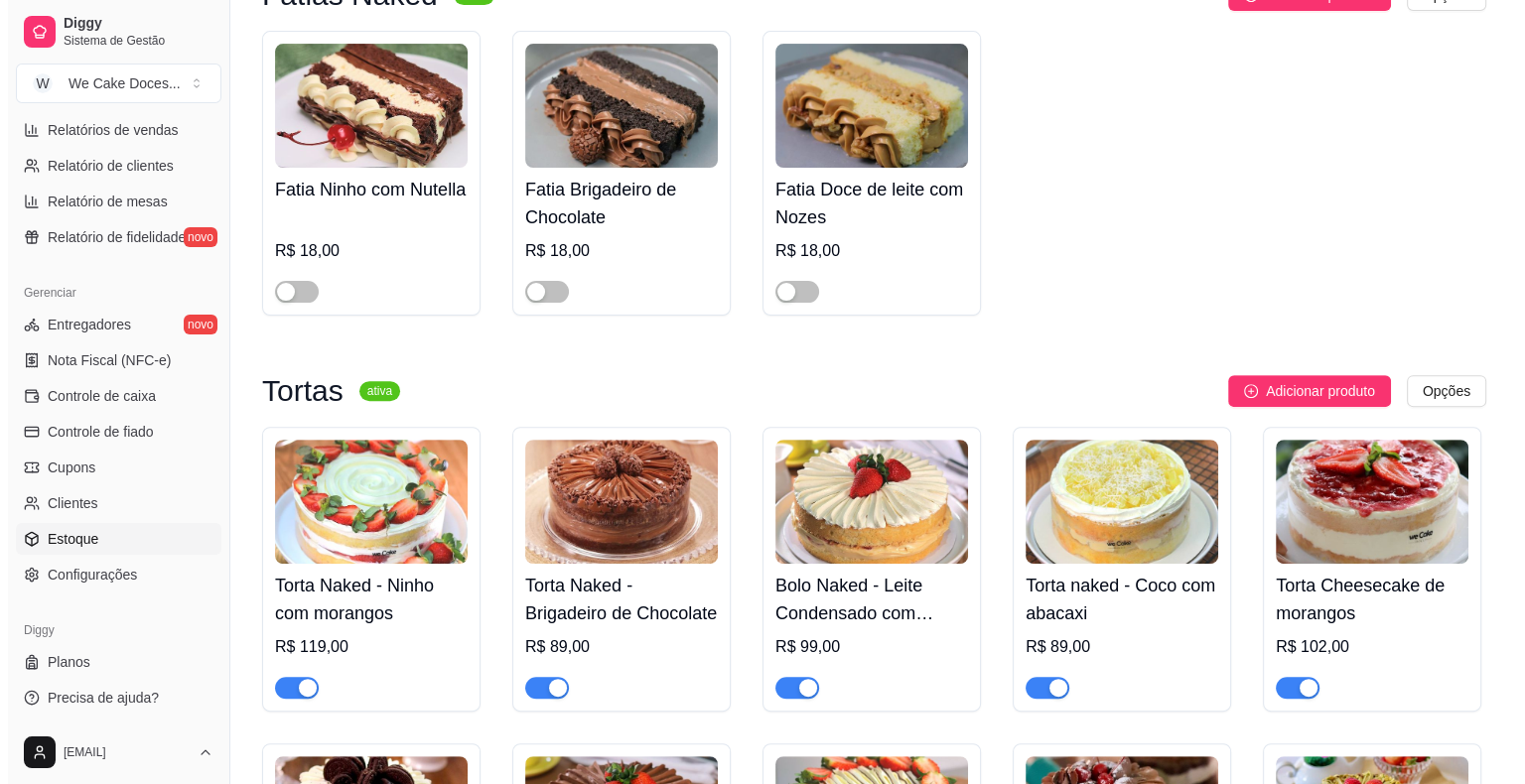scroll, scrollTop: 0, scrollLeft: 0, axis: both 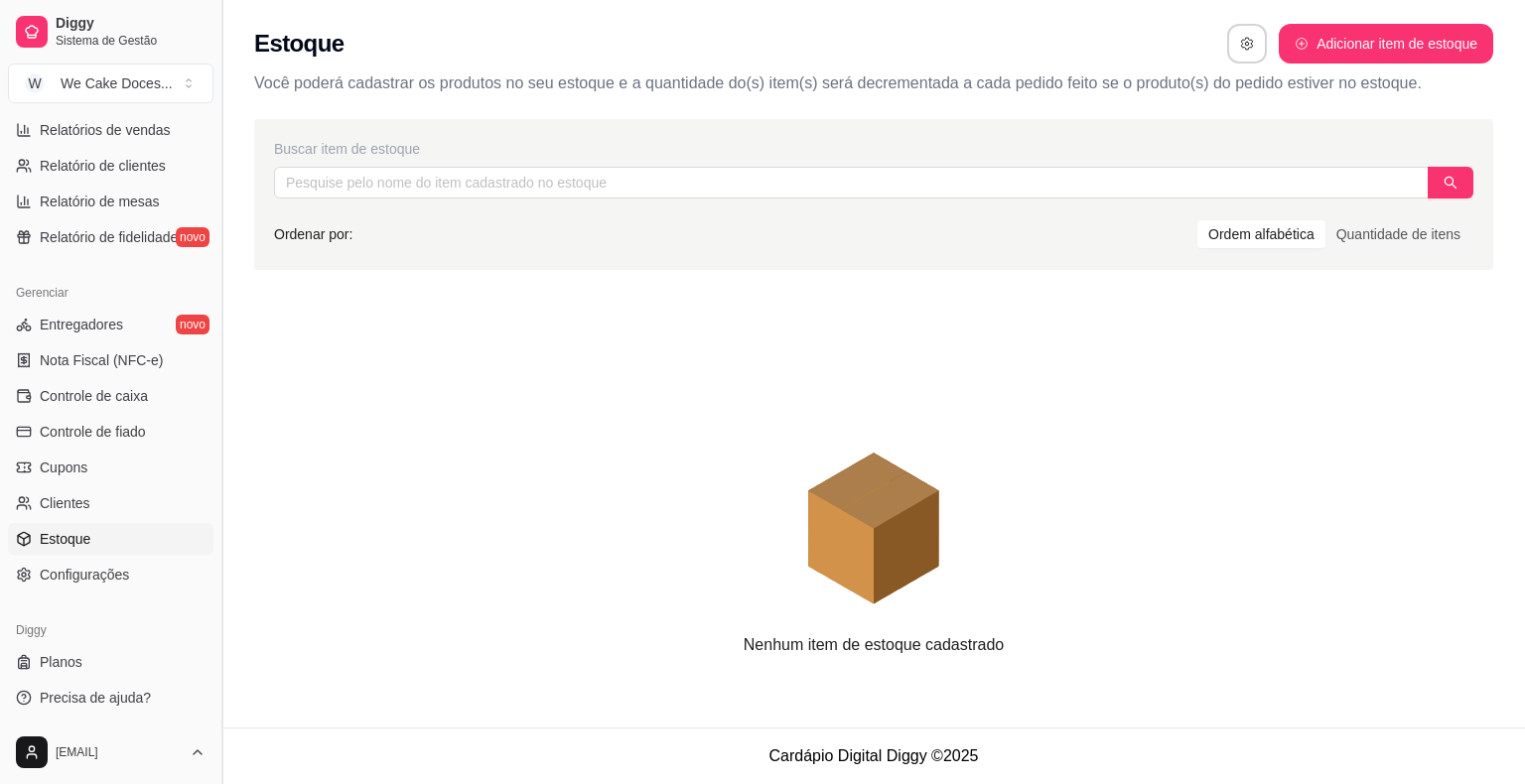 click at bounding box center (221, 392) 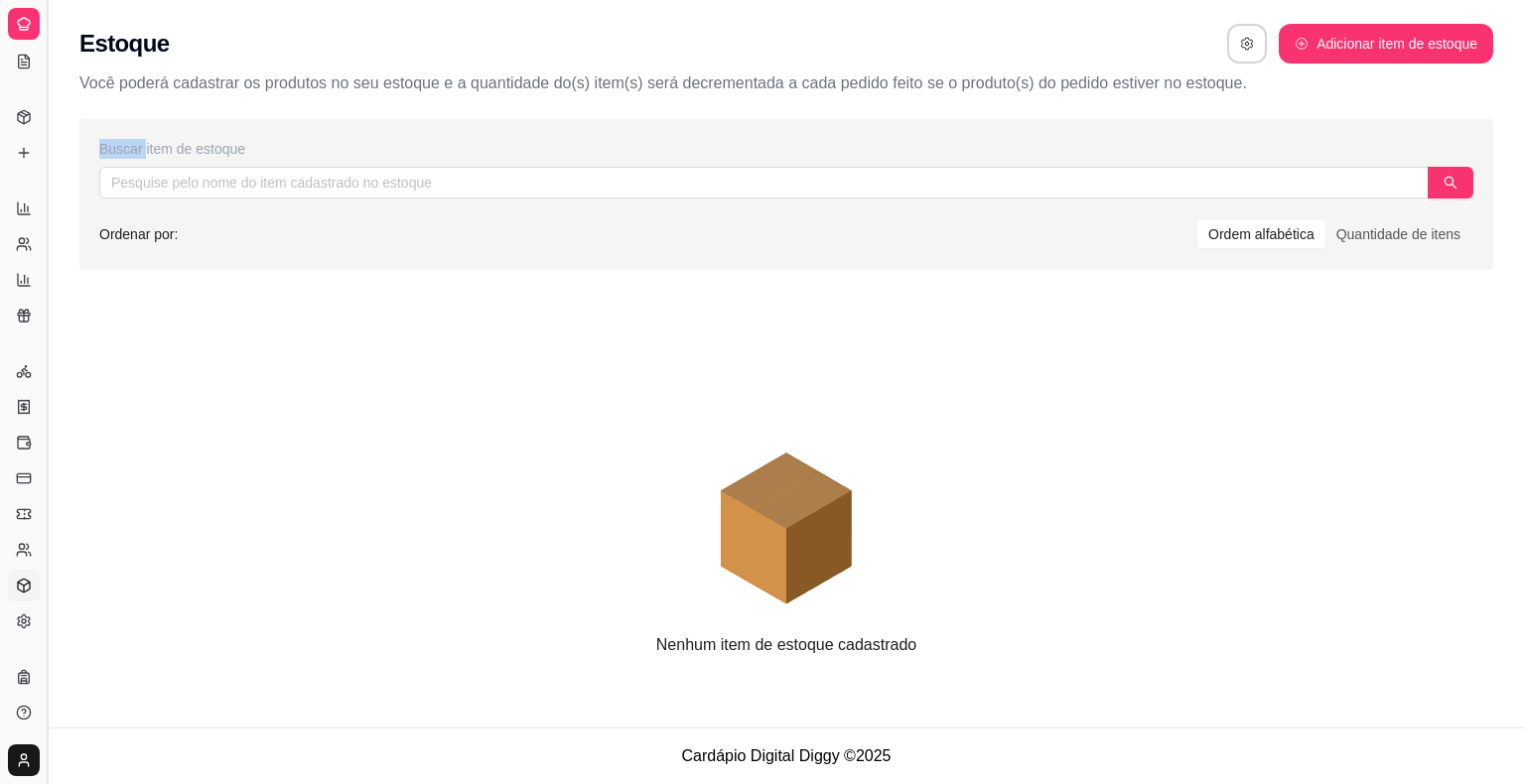 click on "Buscar item de estoque Ordenar por: Ordem alfabética Quantidade de itens Nenhum item de estoque cadastrado" at bounding box center (786, 404) 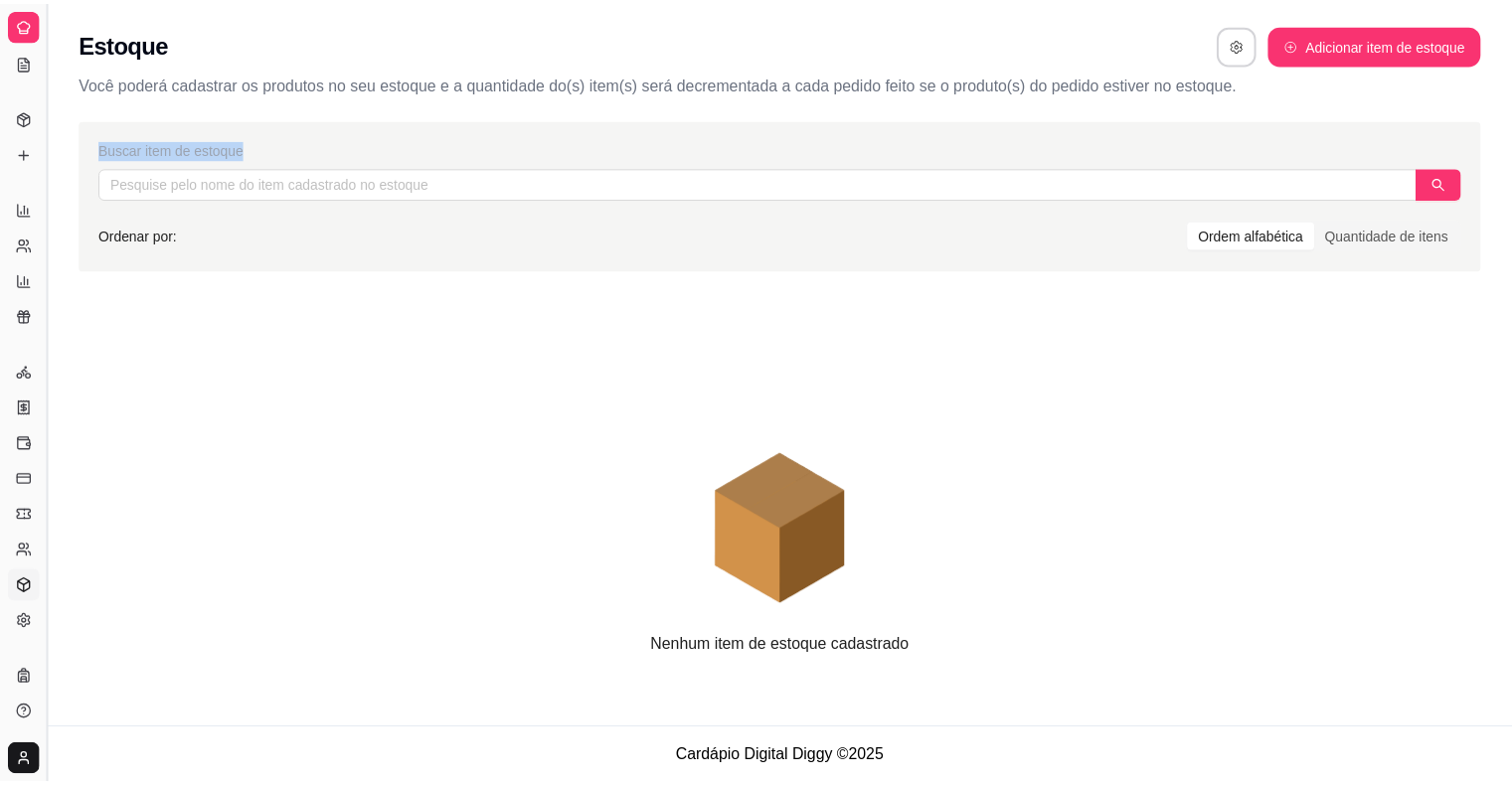 scroll, scrollTop: 243, scrollLeft: 0, axis: vertical 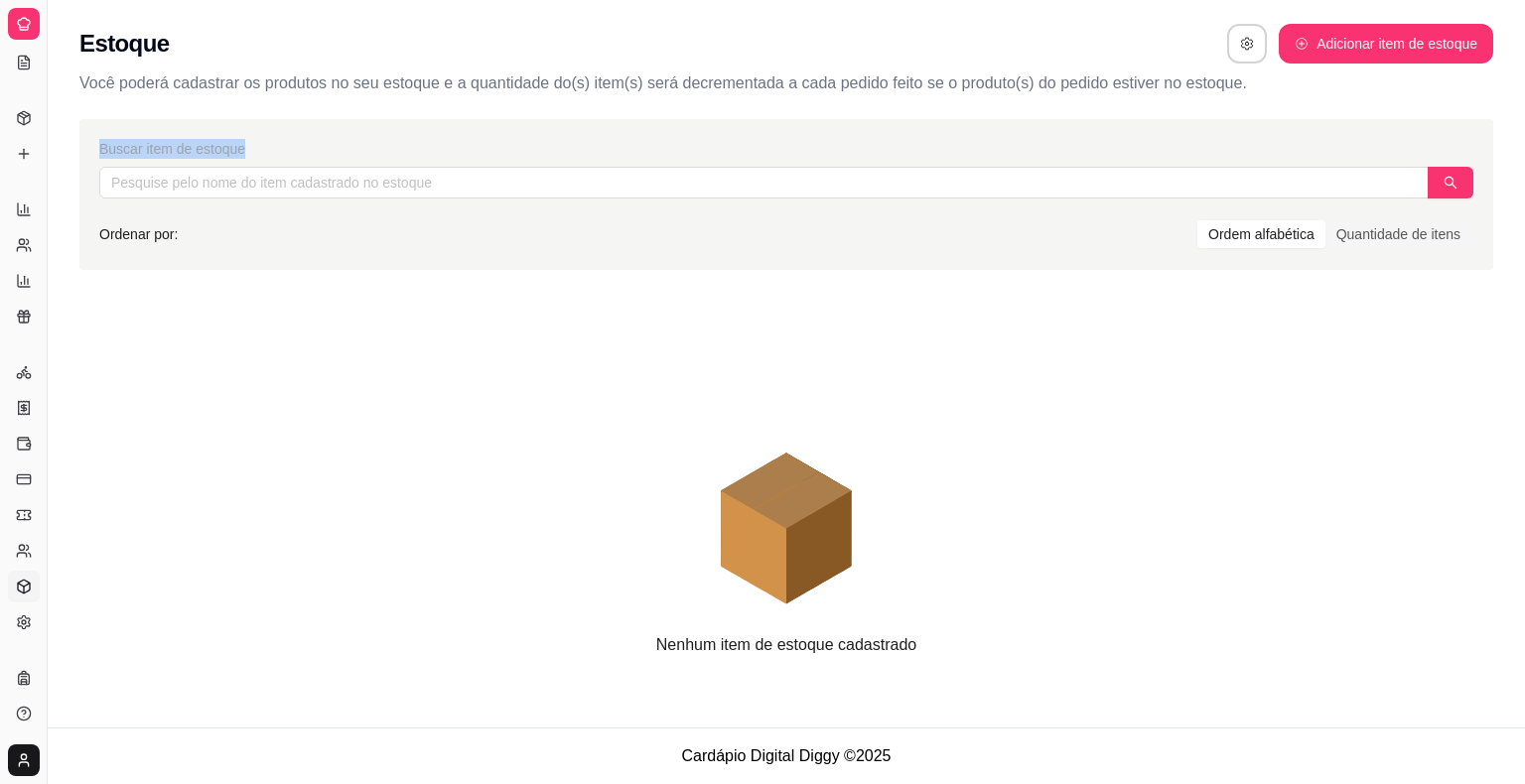 drag, startPoint x: 214, startPoint y: 121, endPoint x: 59, endPoint y: 126, distance: 155.0806 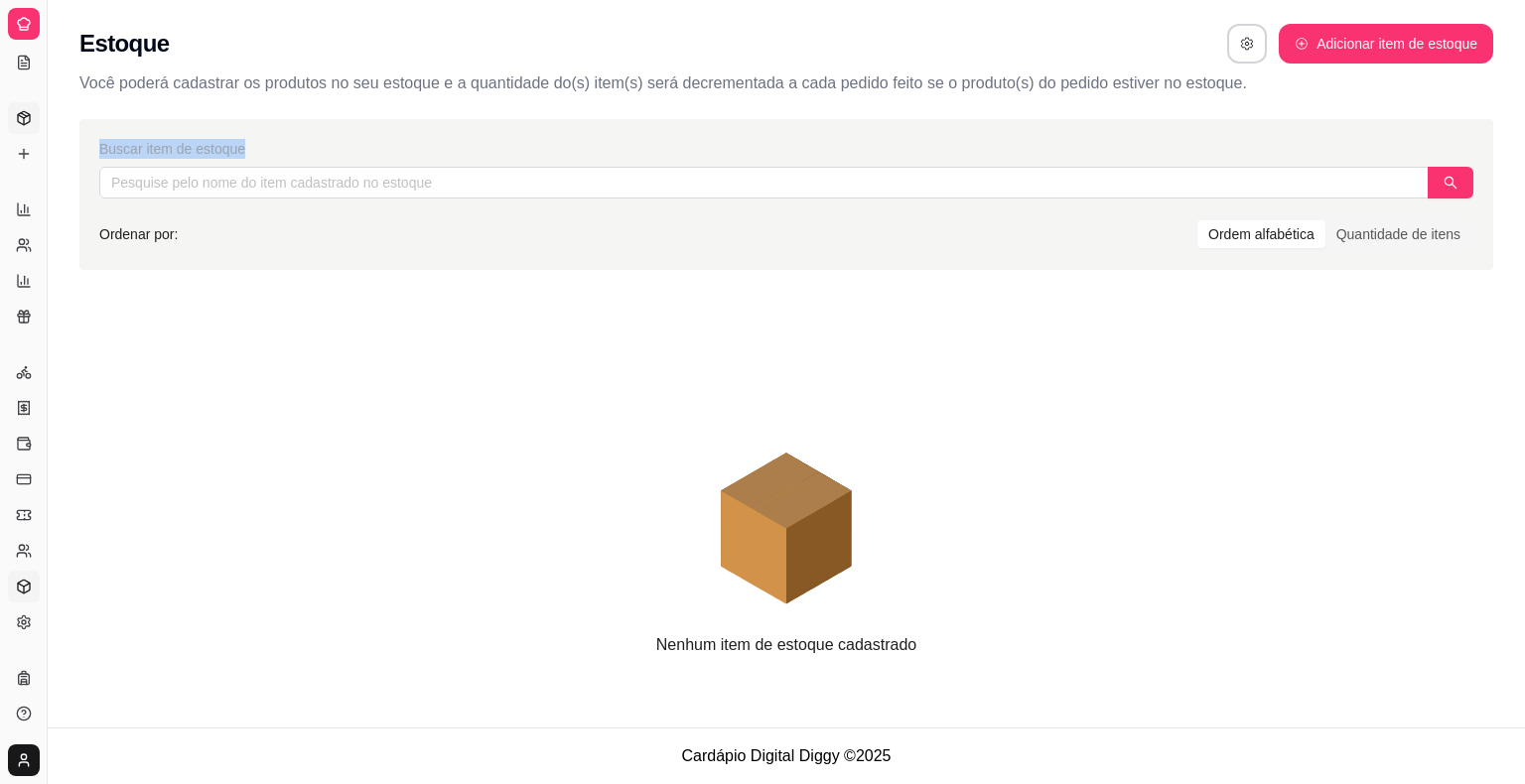 click 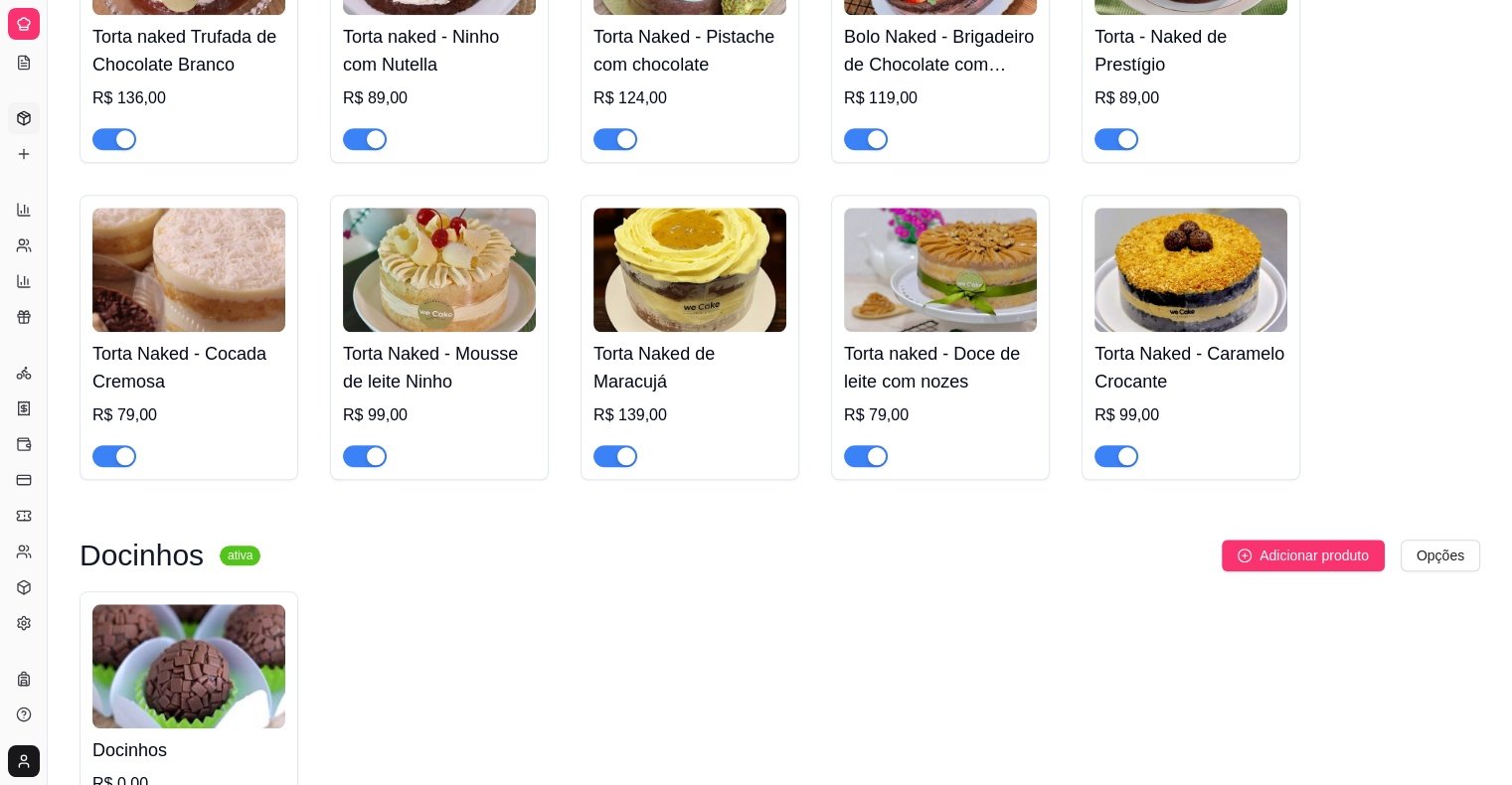 scroll, scrollTop: 1749, scrollLeft: 0, axis: vertical 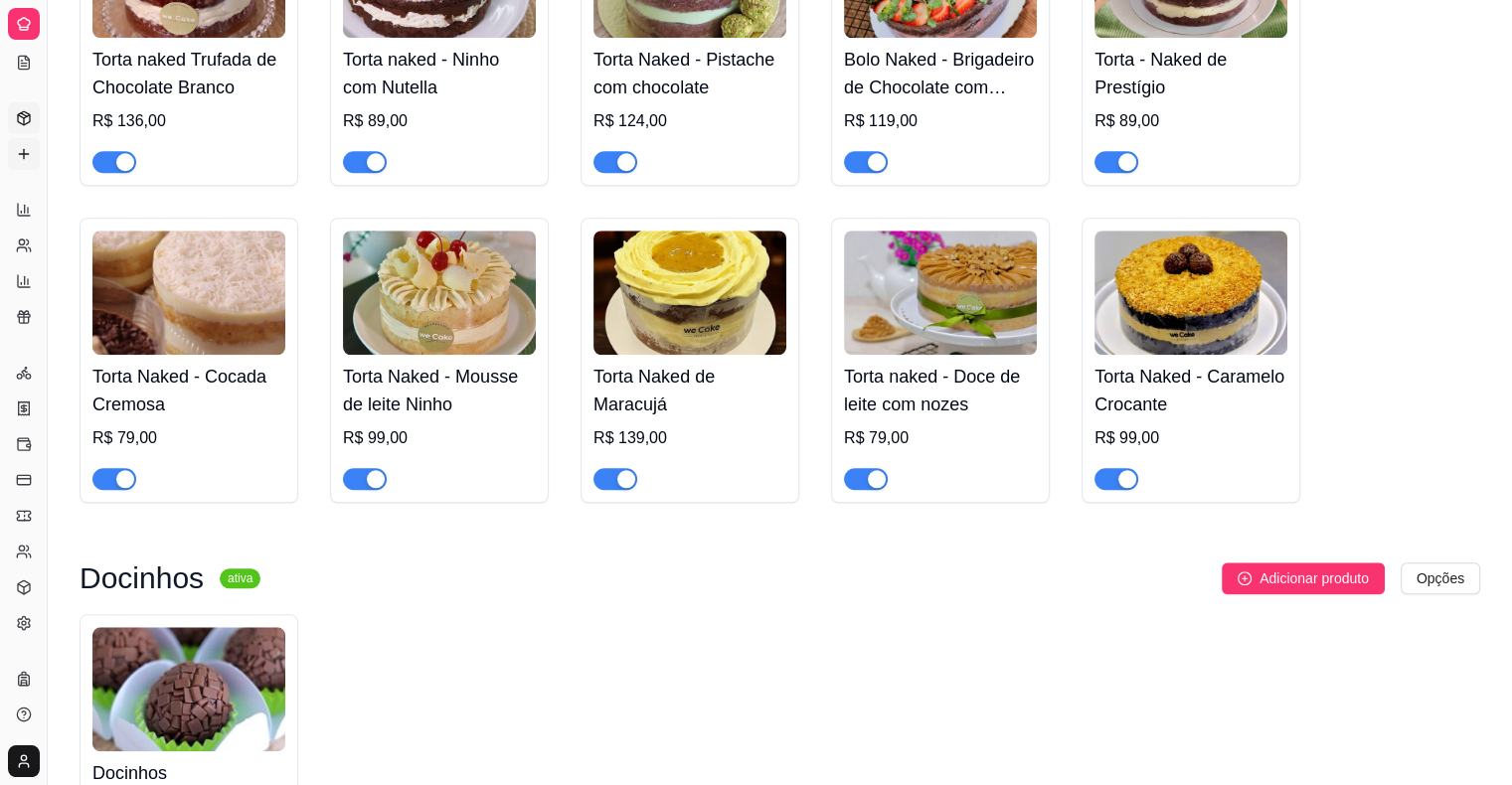 click on "Complementos" at bounding box center (24, 154) 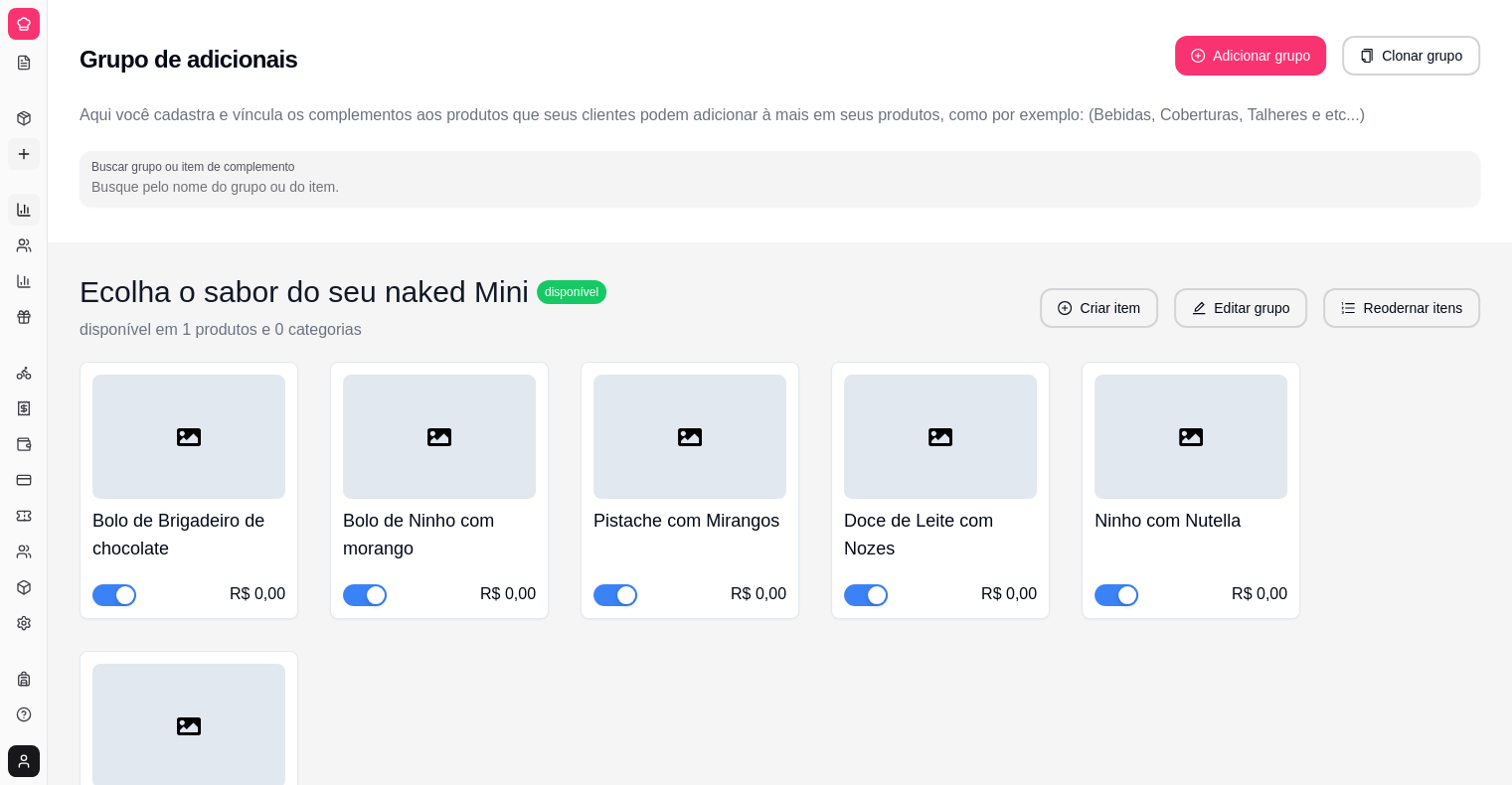 click 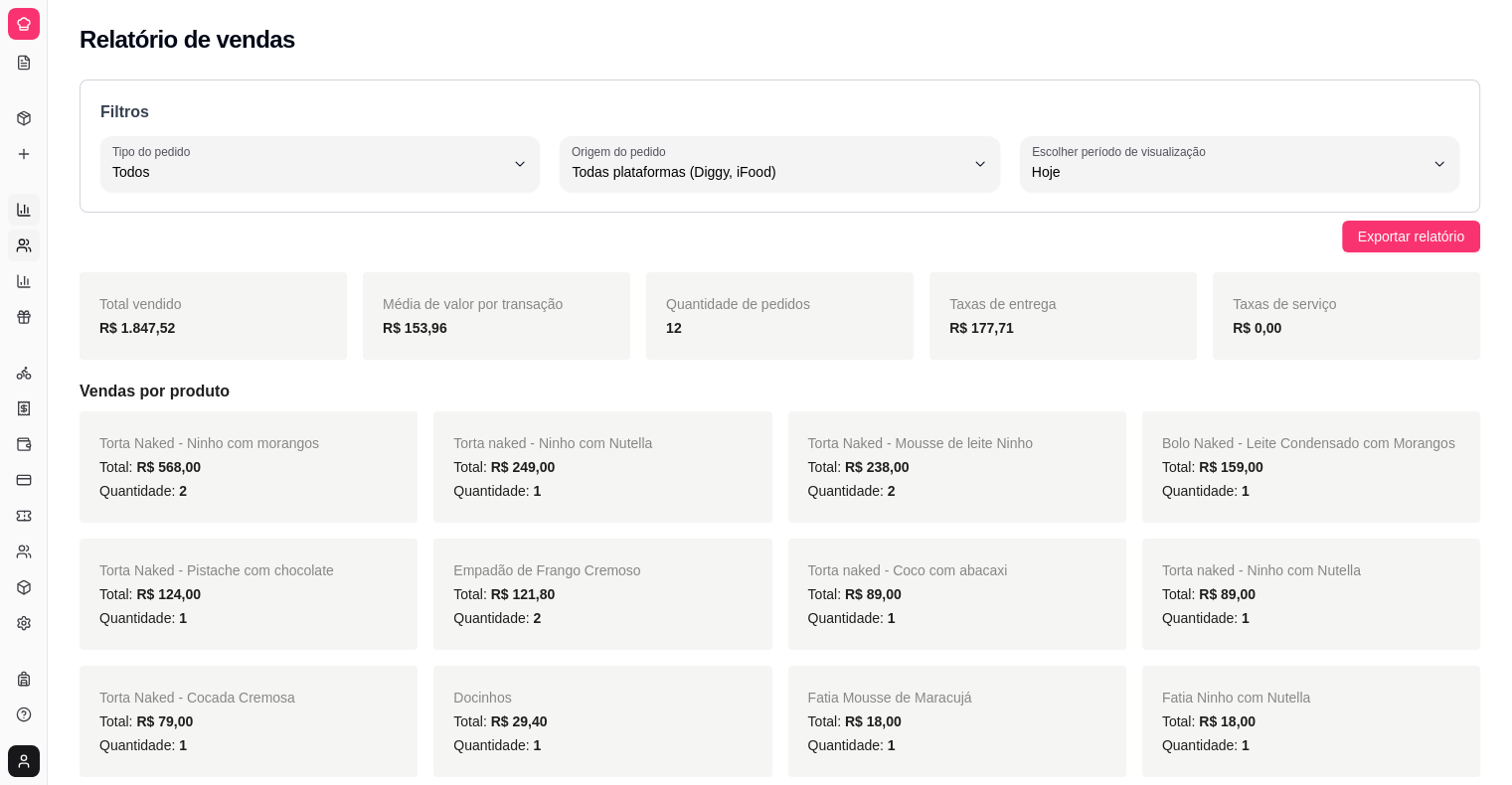 click 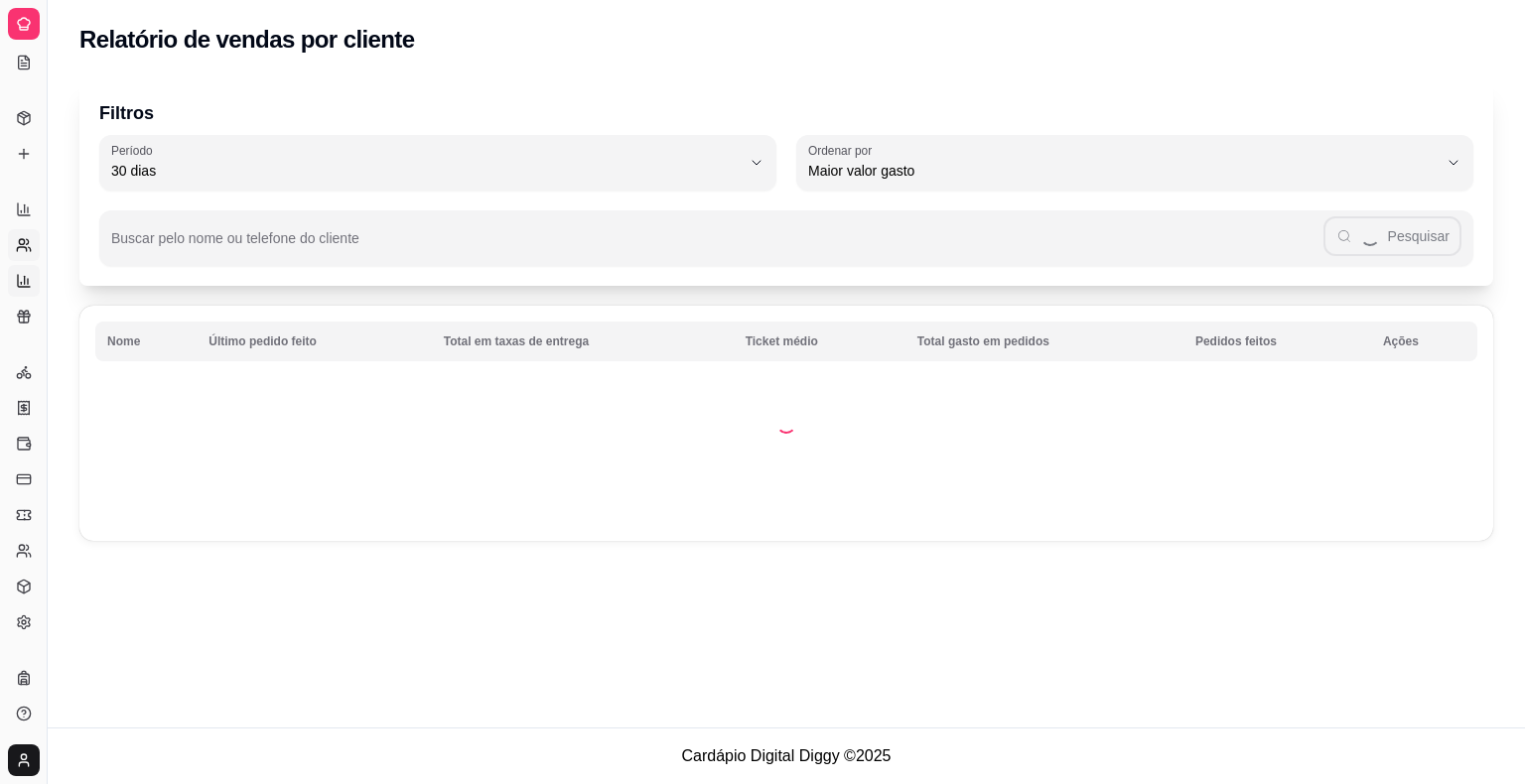 click 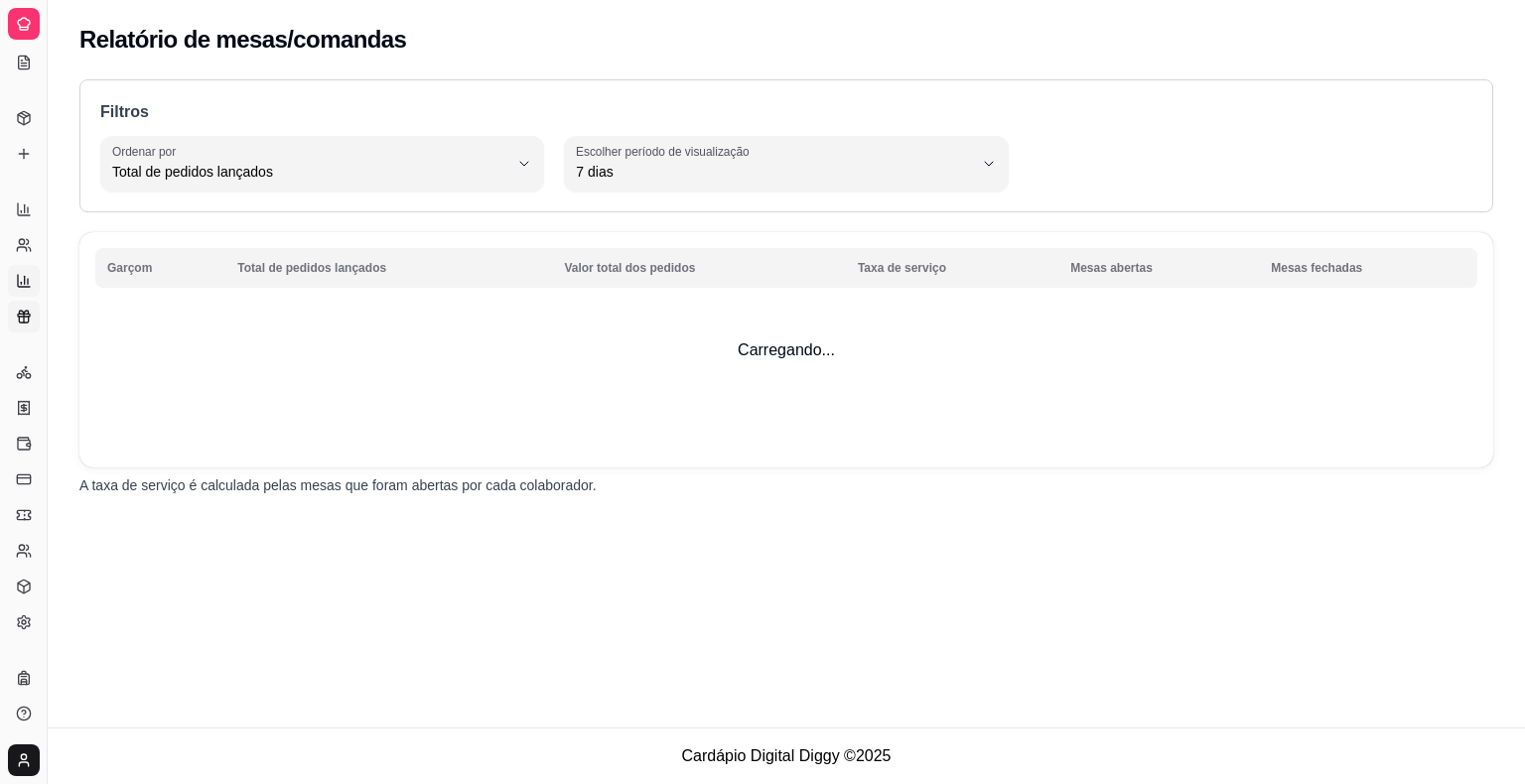 click on "Relatório de fidelidade novo" at bounding box center (24, 317) 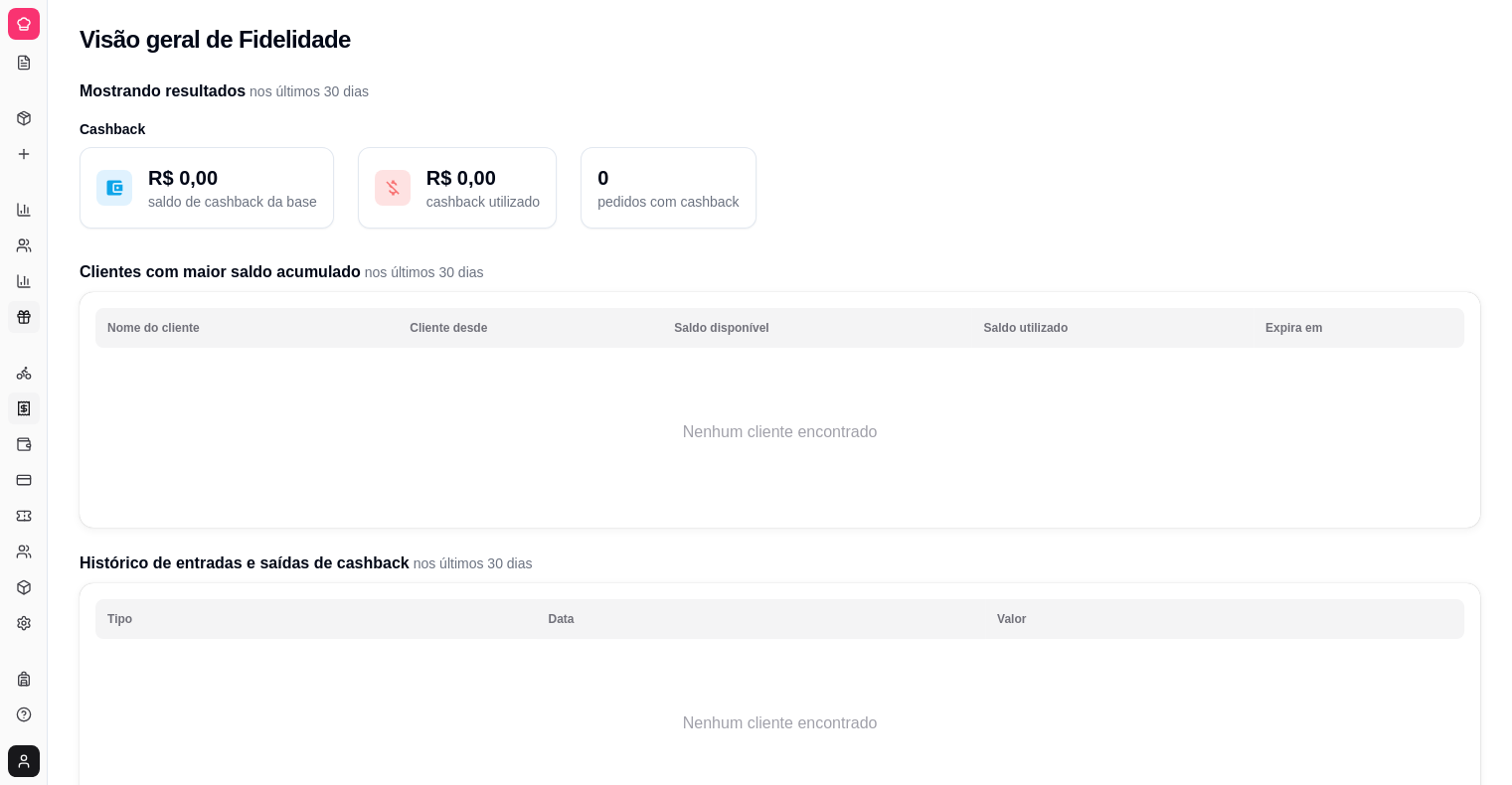 click 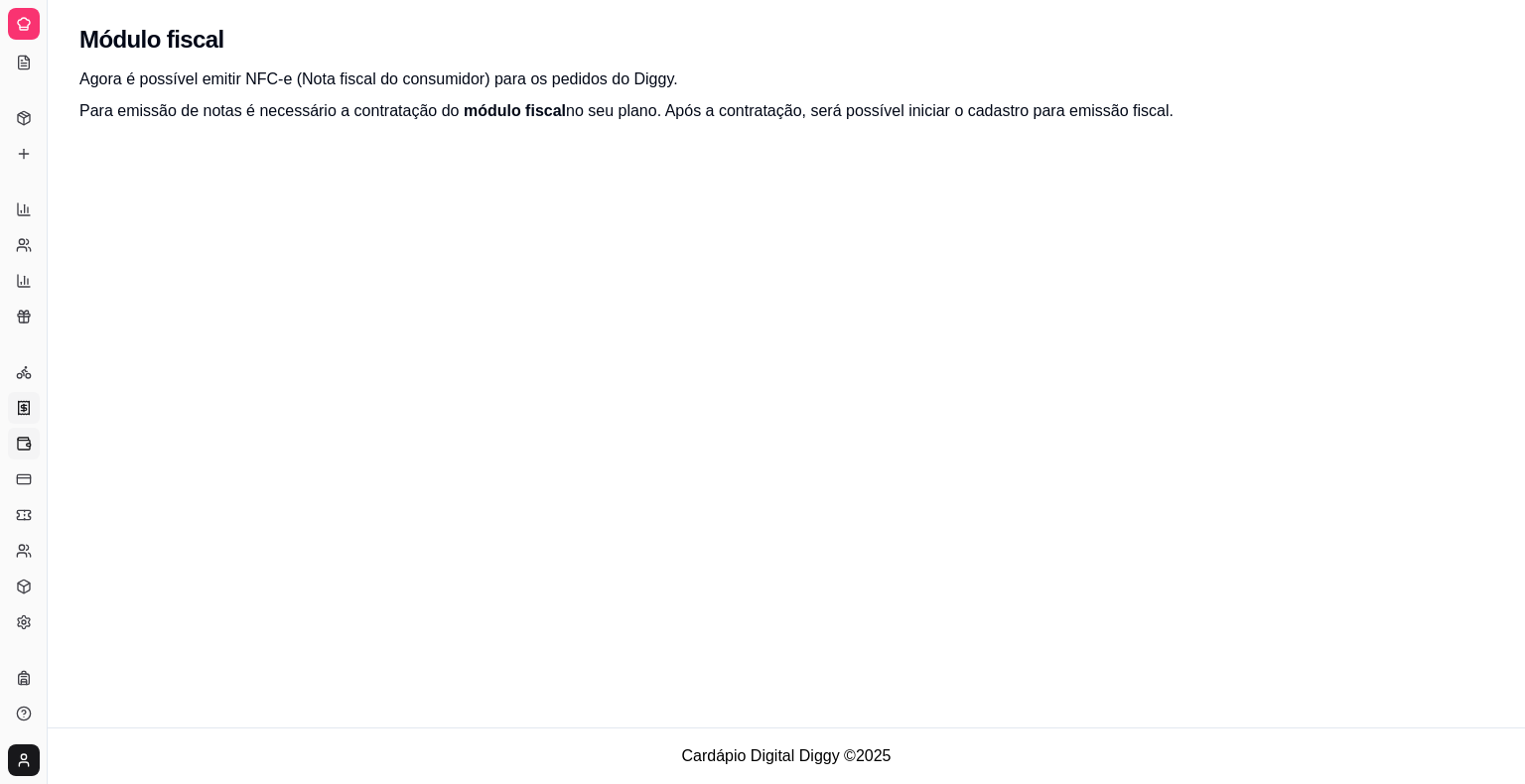click 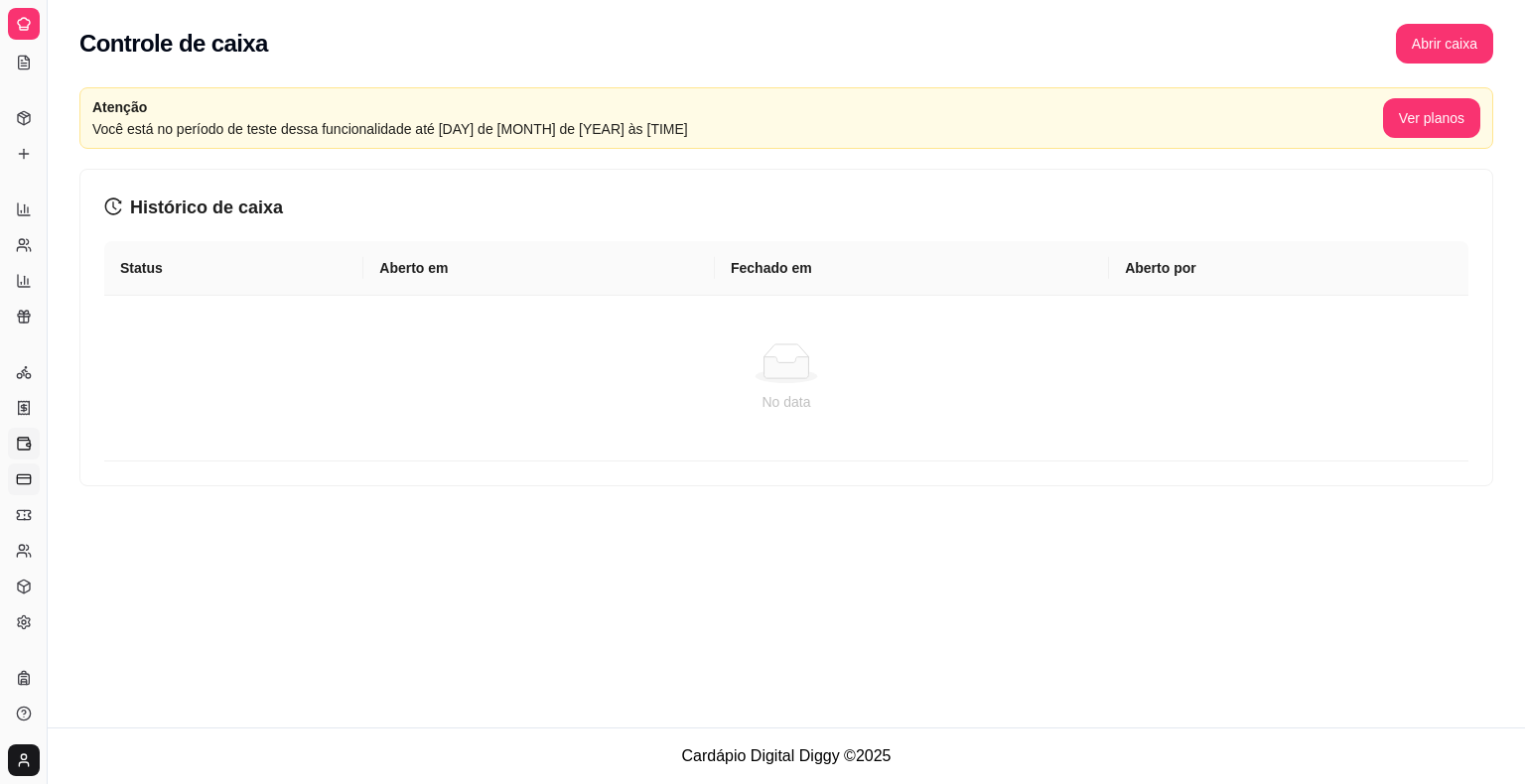 click on "Controle de fiado" at bounding box center (24, 479) 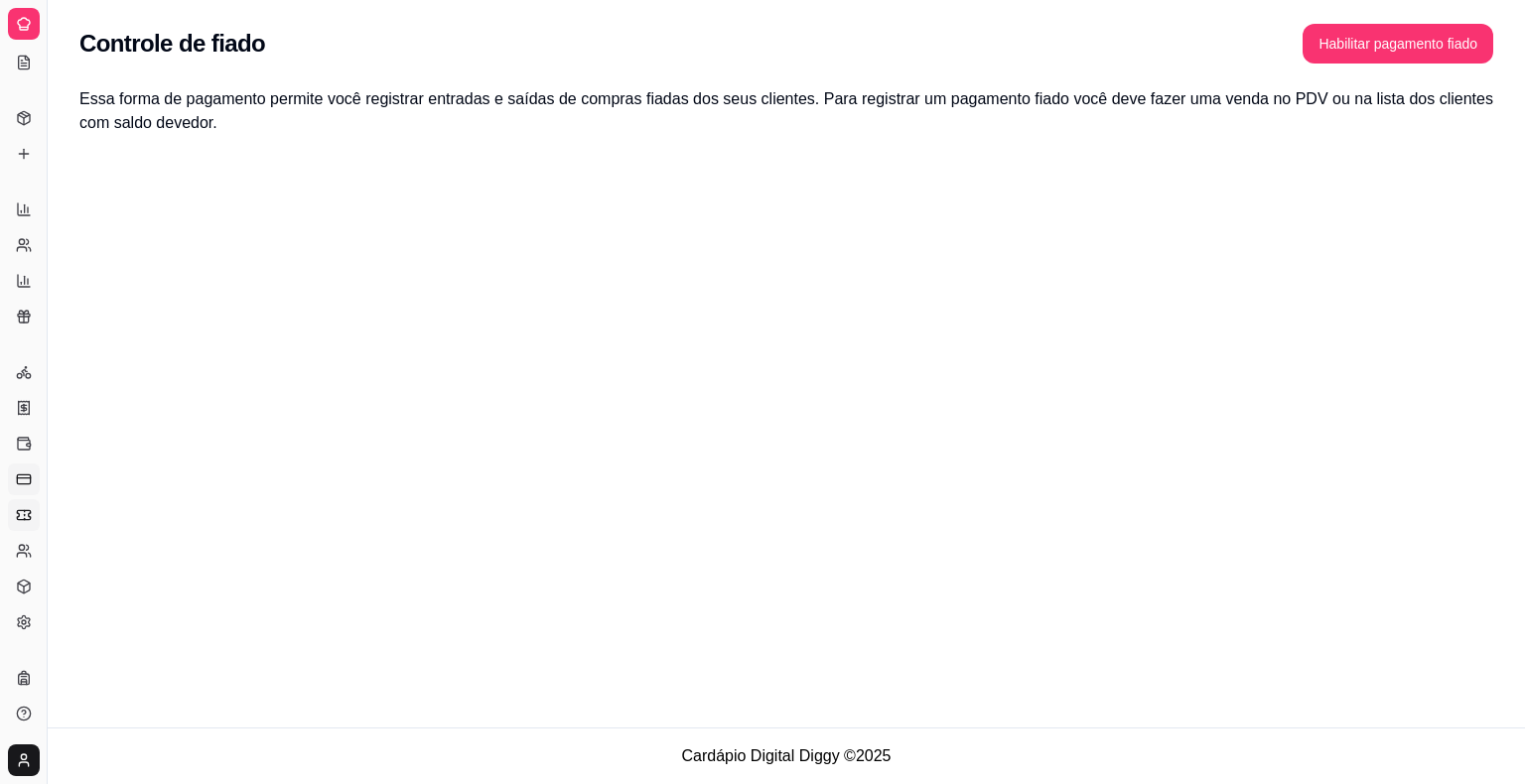 click 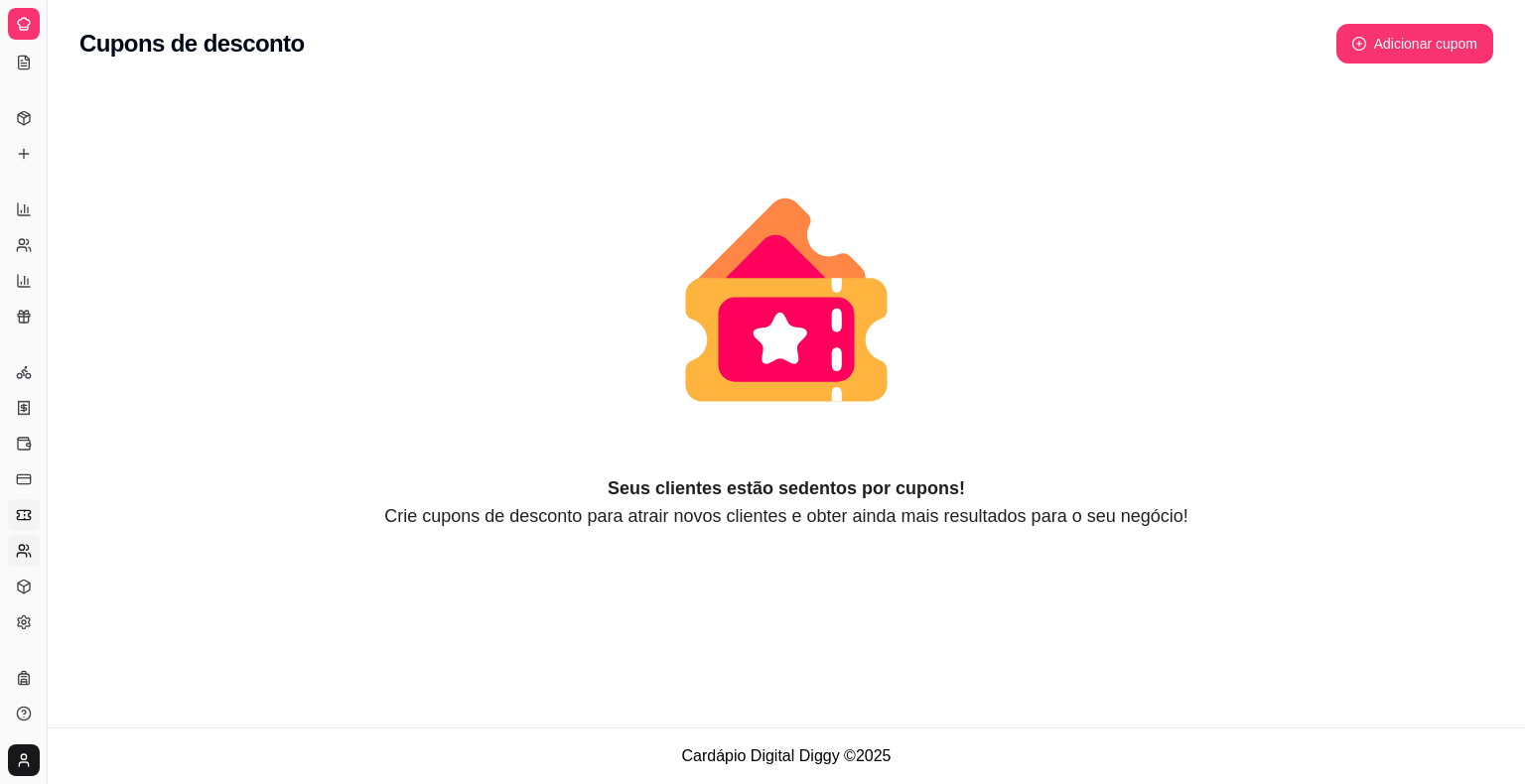click 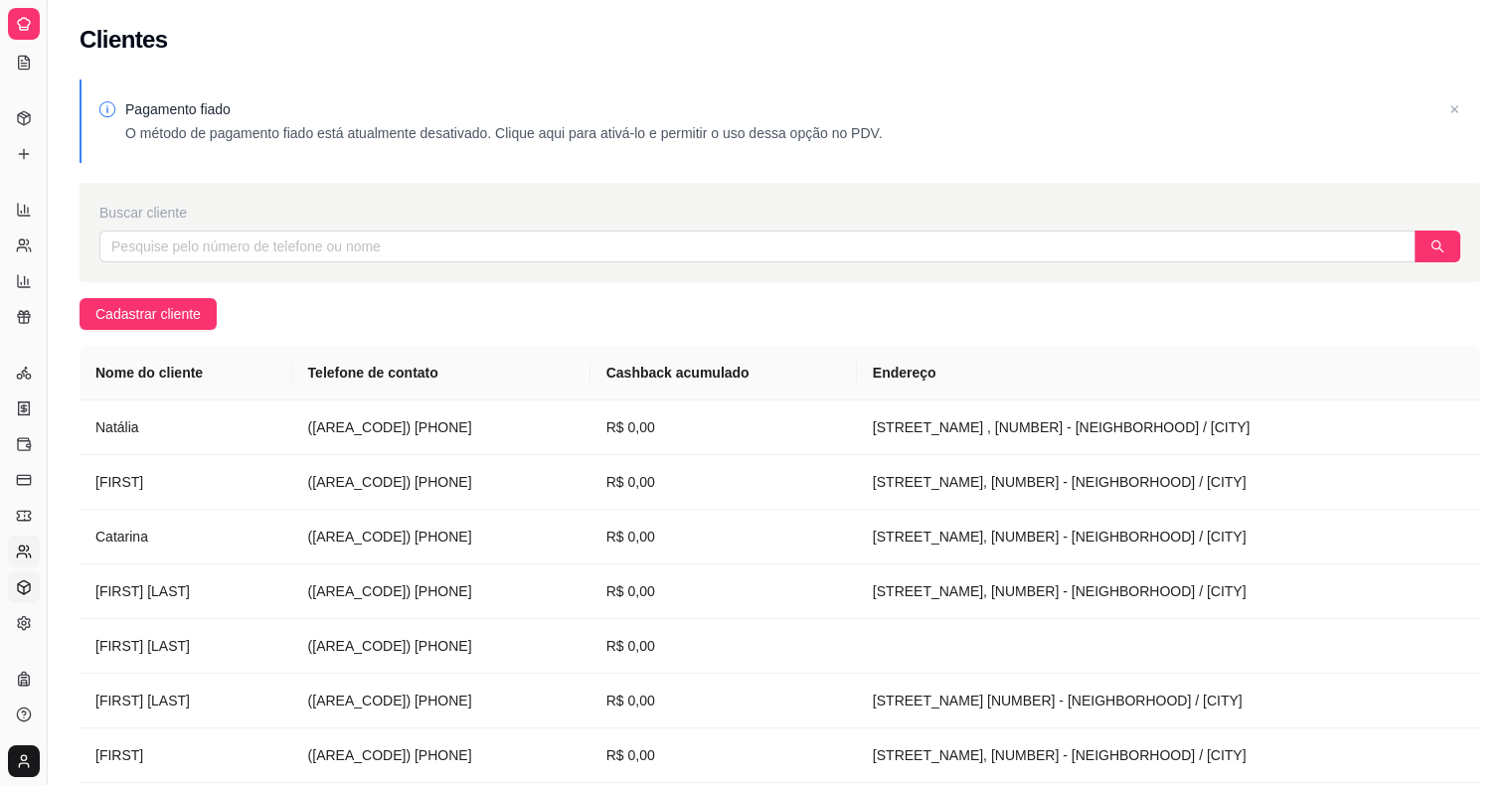 click 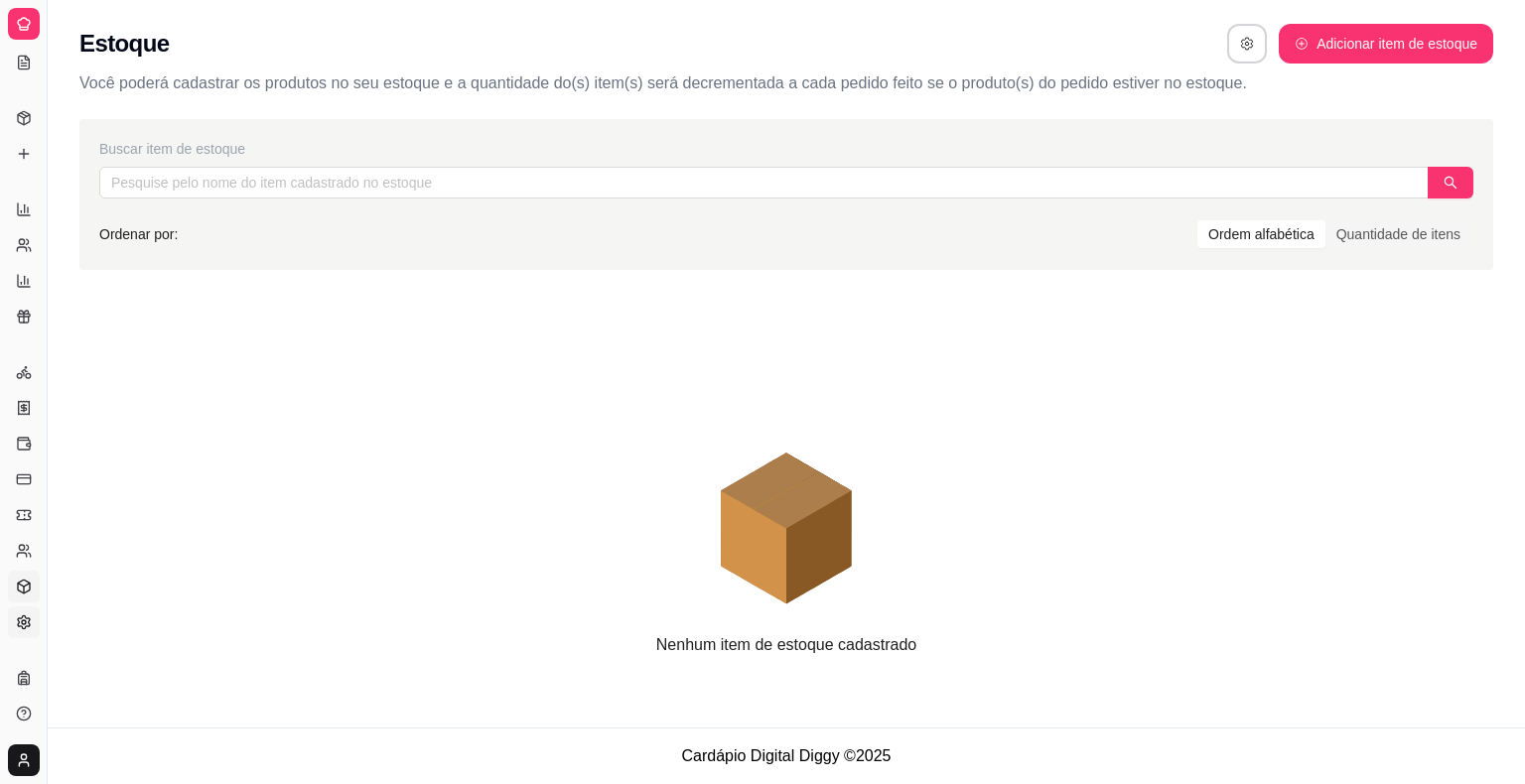 click 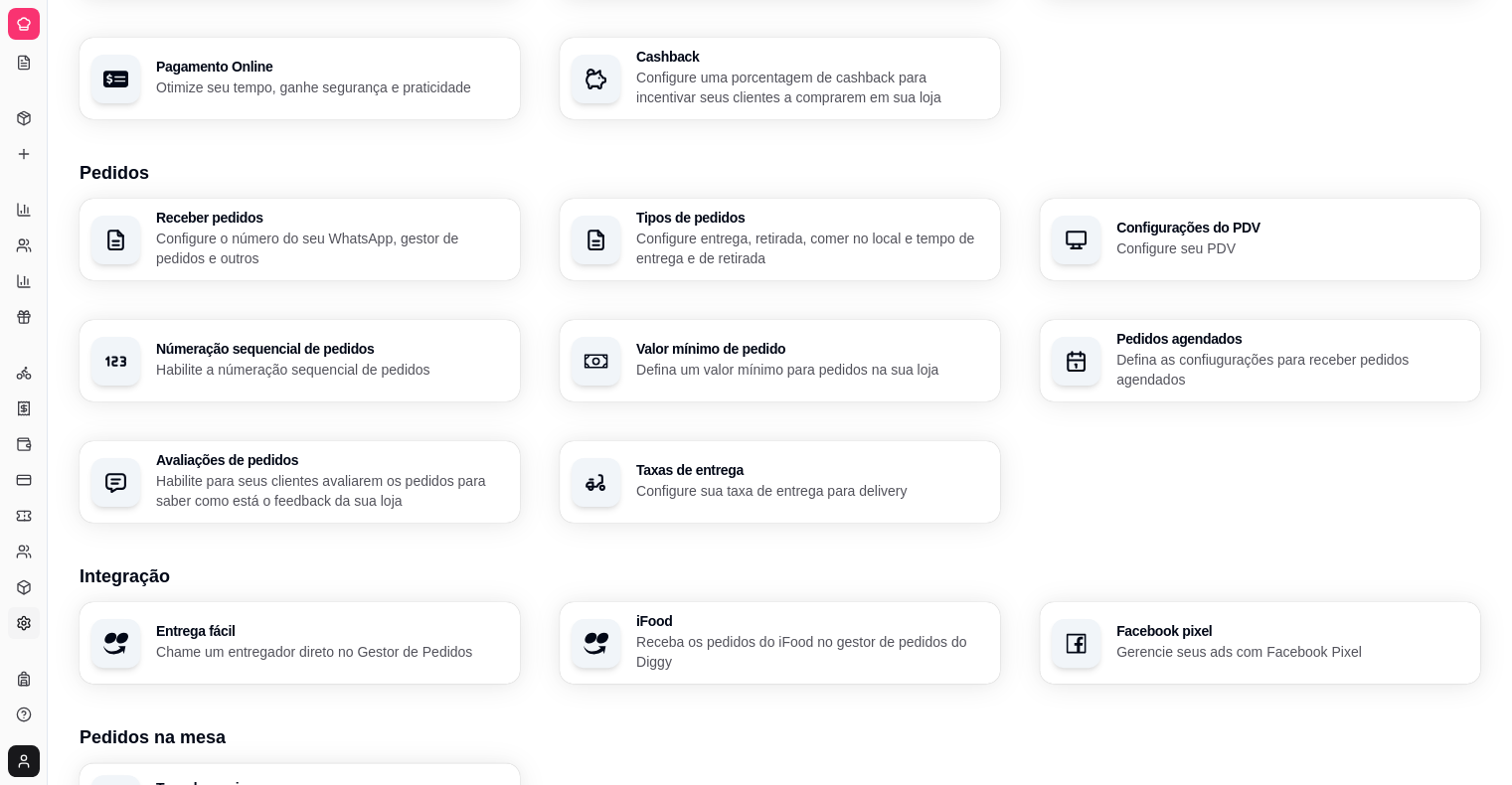 scroll, scrollTop: 370, scrollLeft: 0, axis: vertical 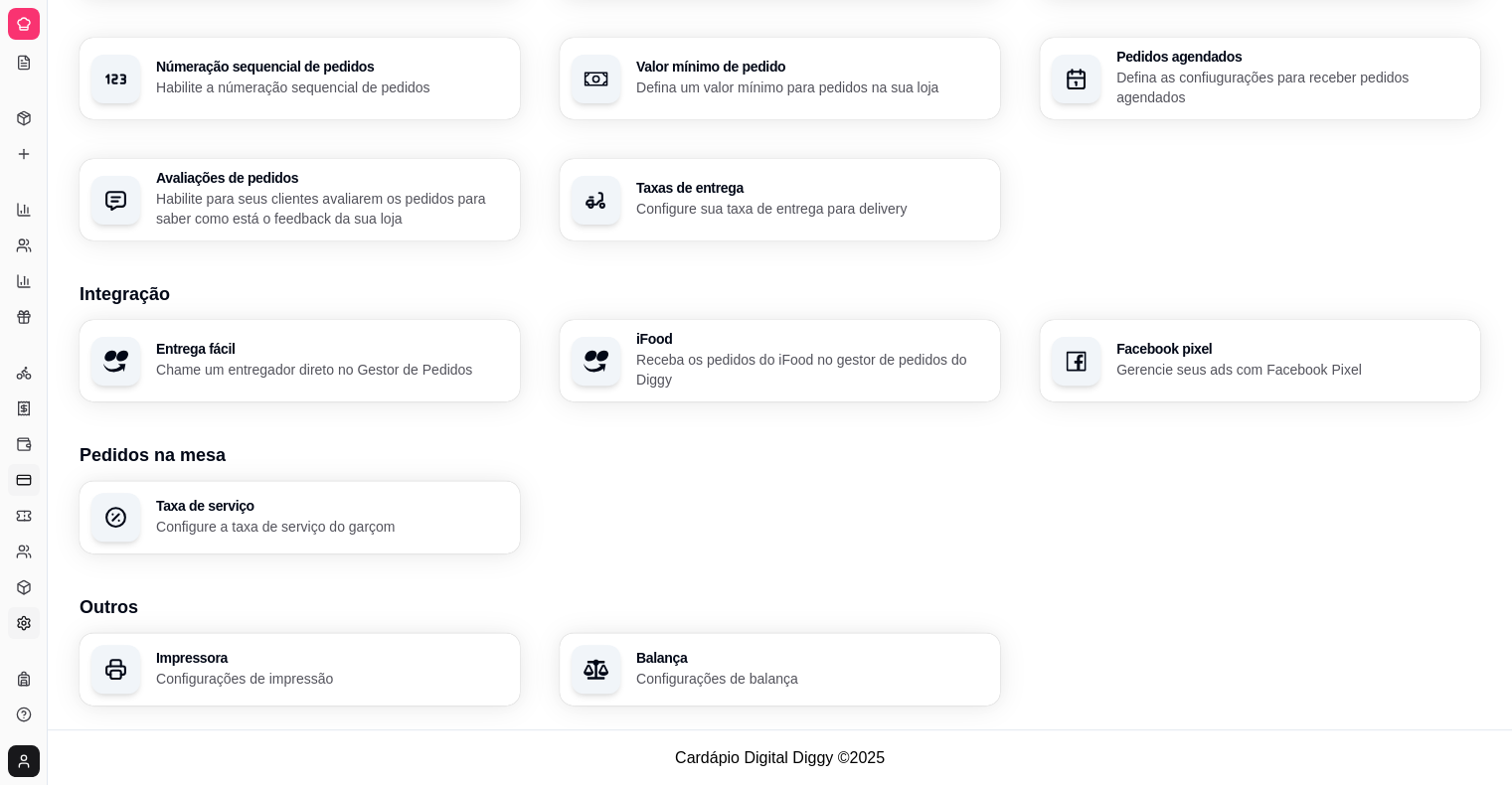 click 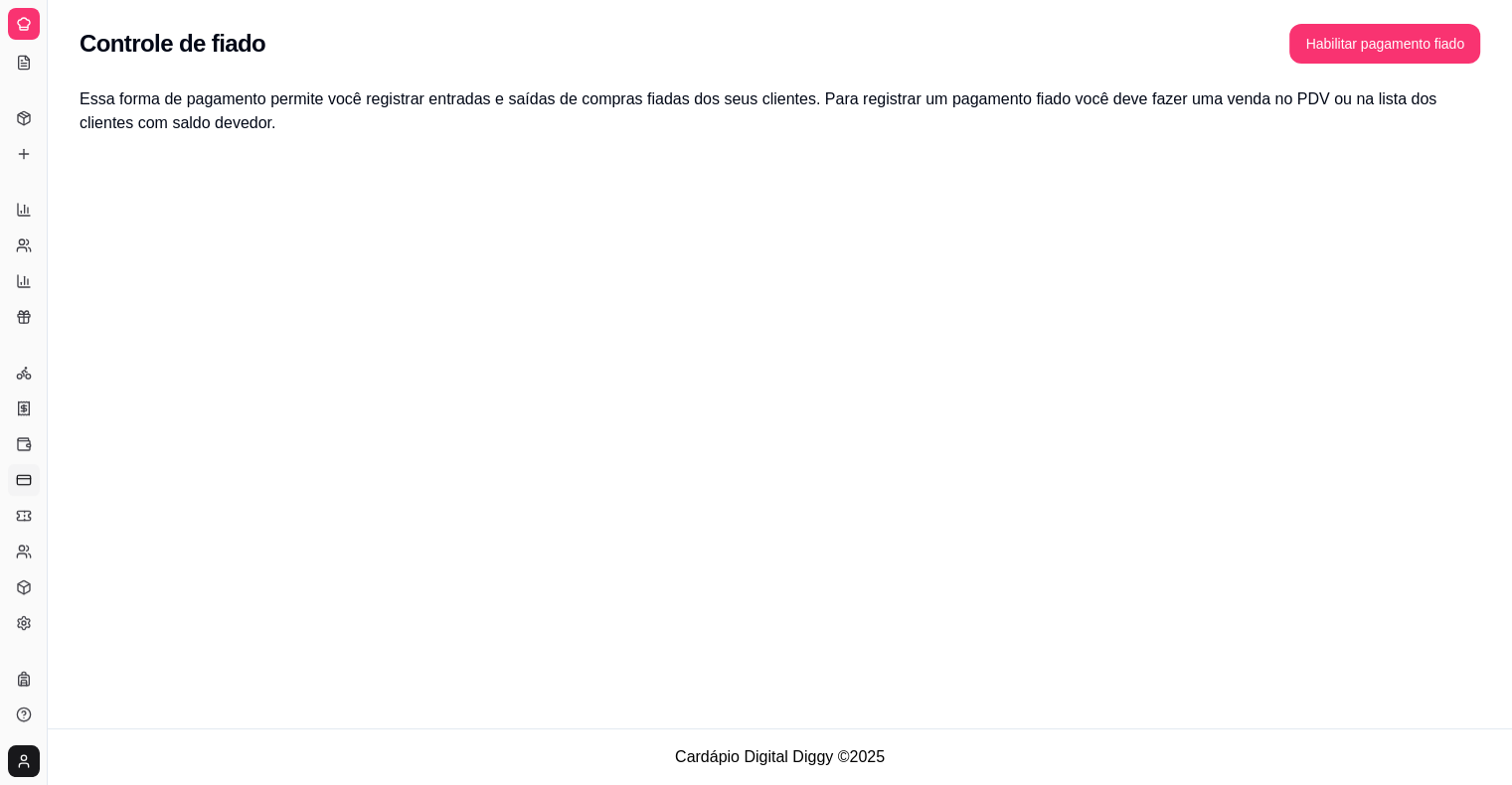 scroll, scrollTop: 0, scrollLeft: 0, axis: both 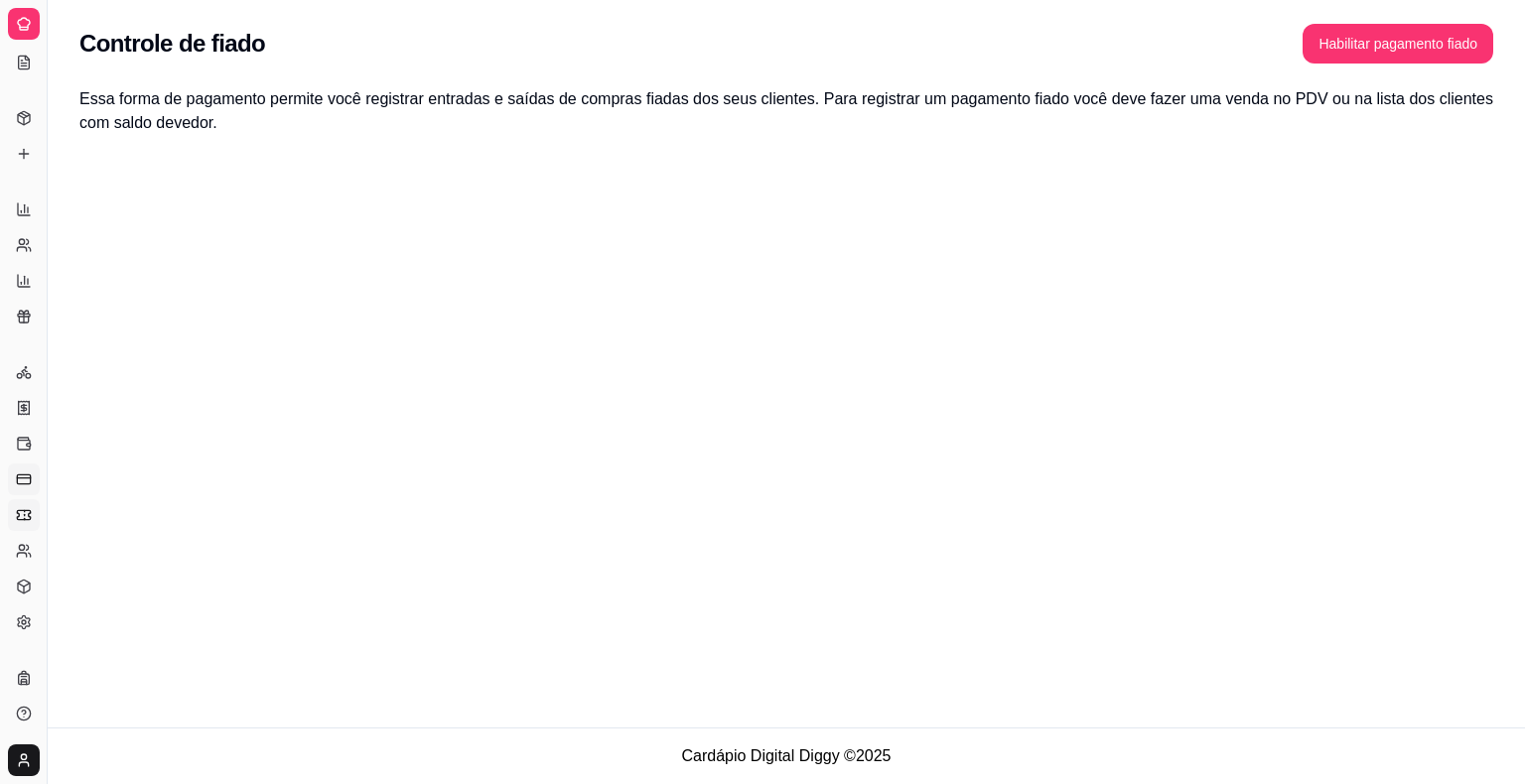 click 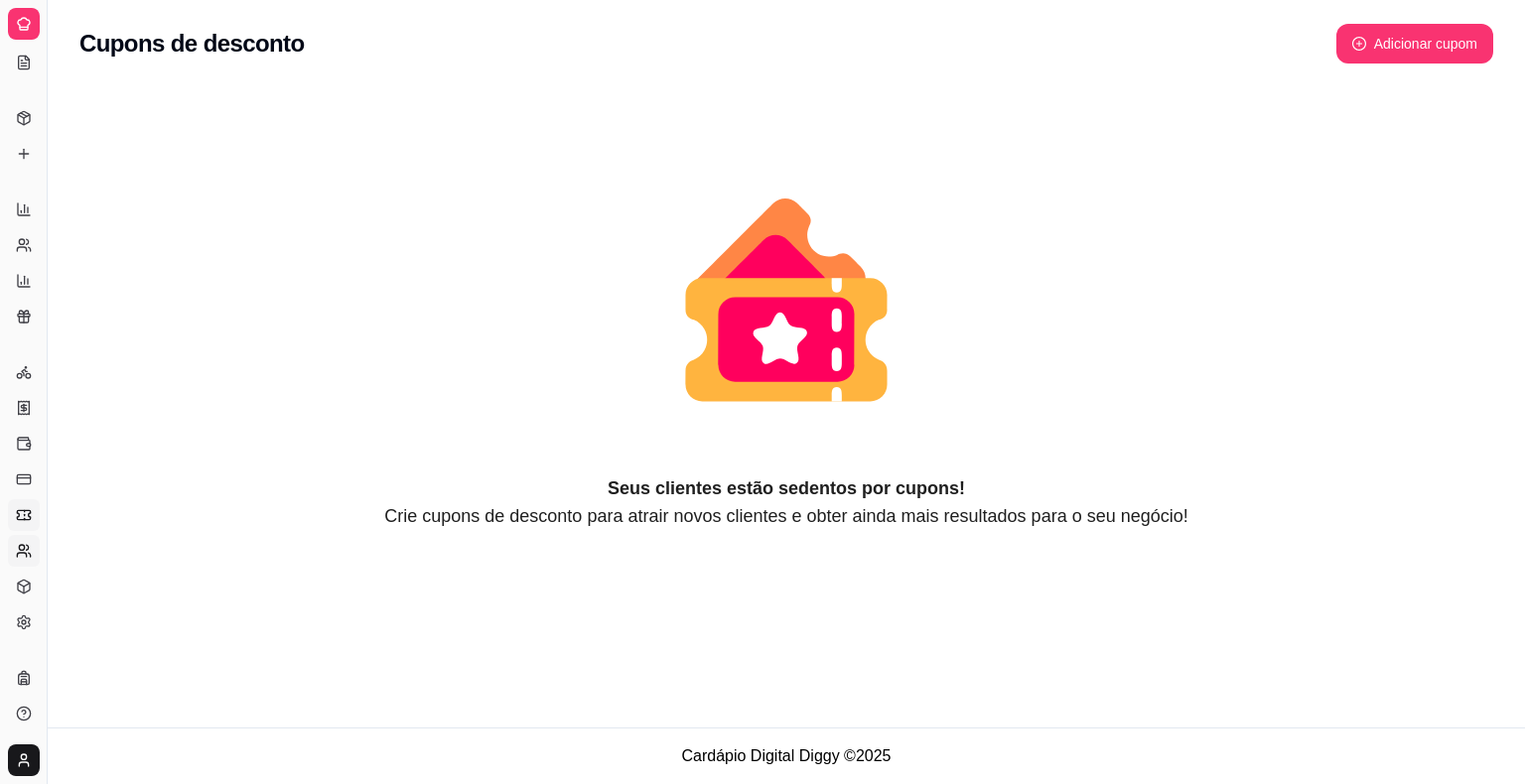 click 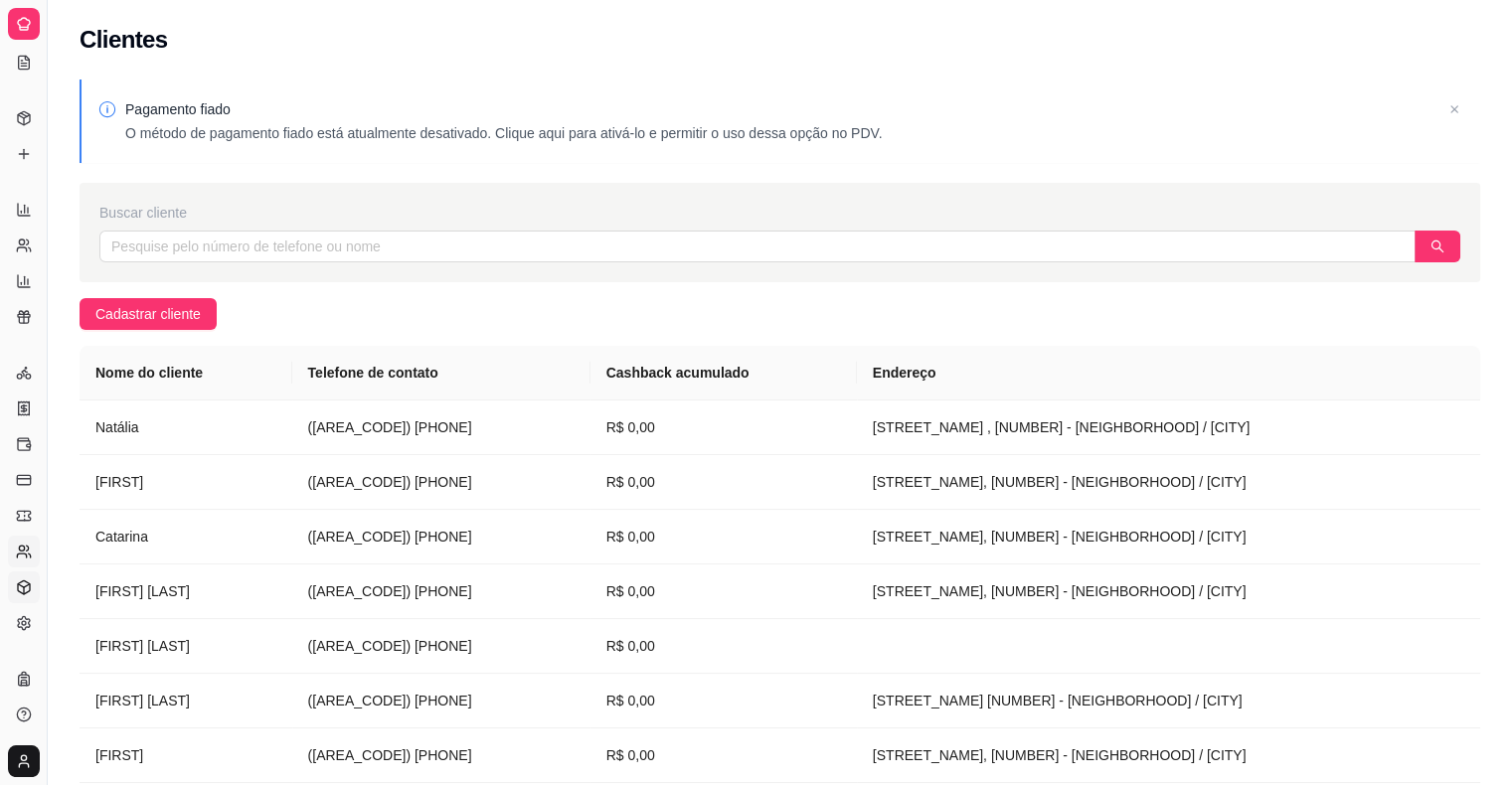 click 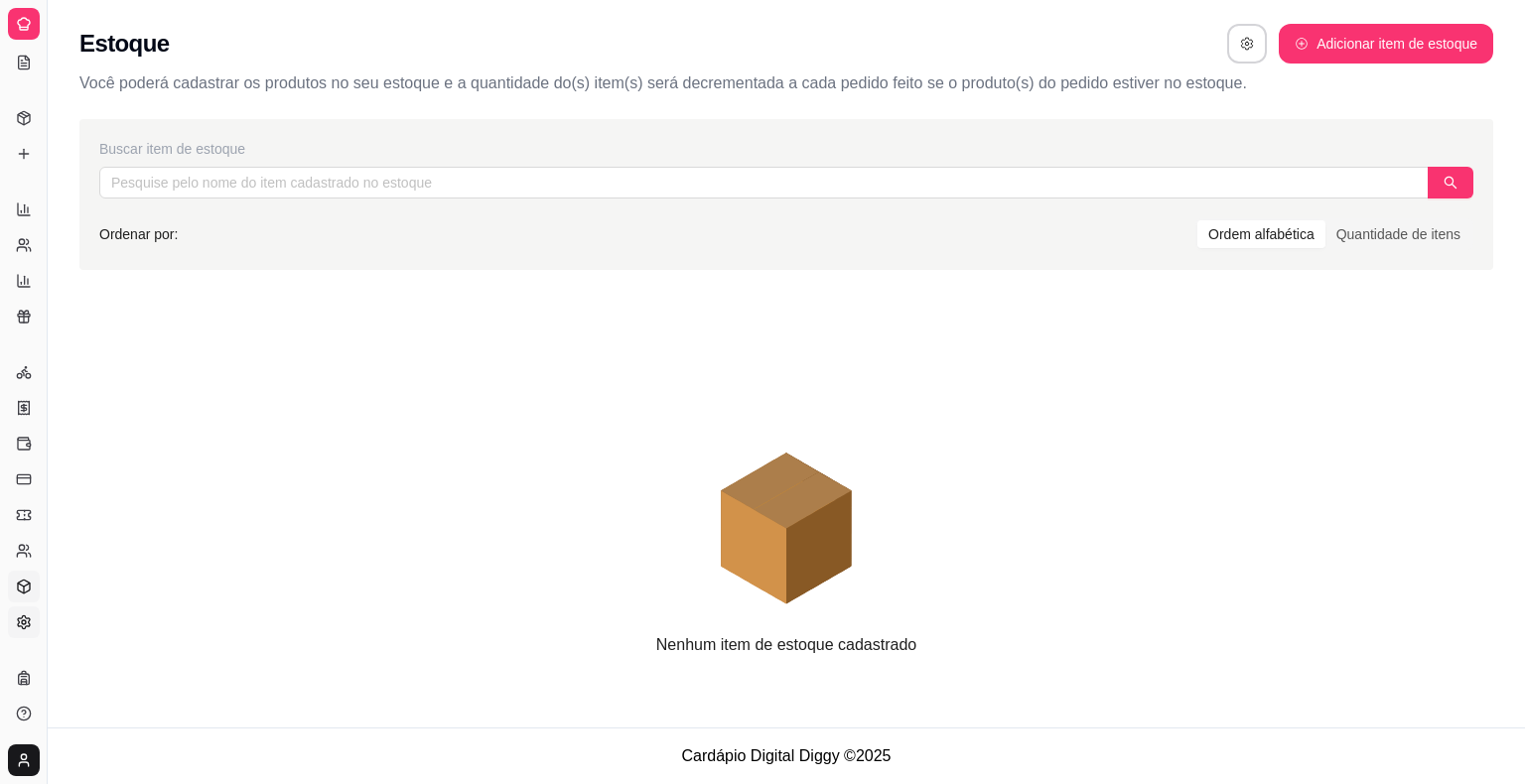 click 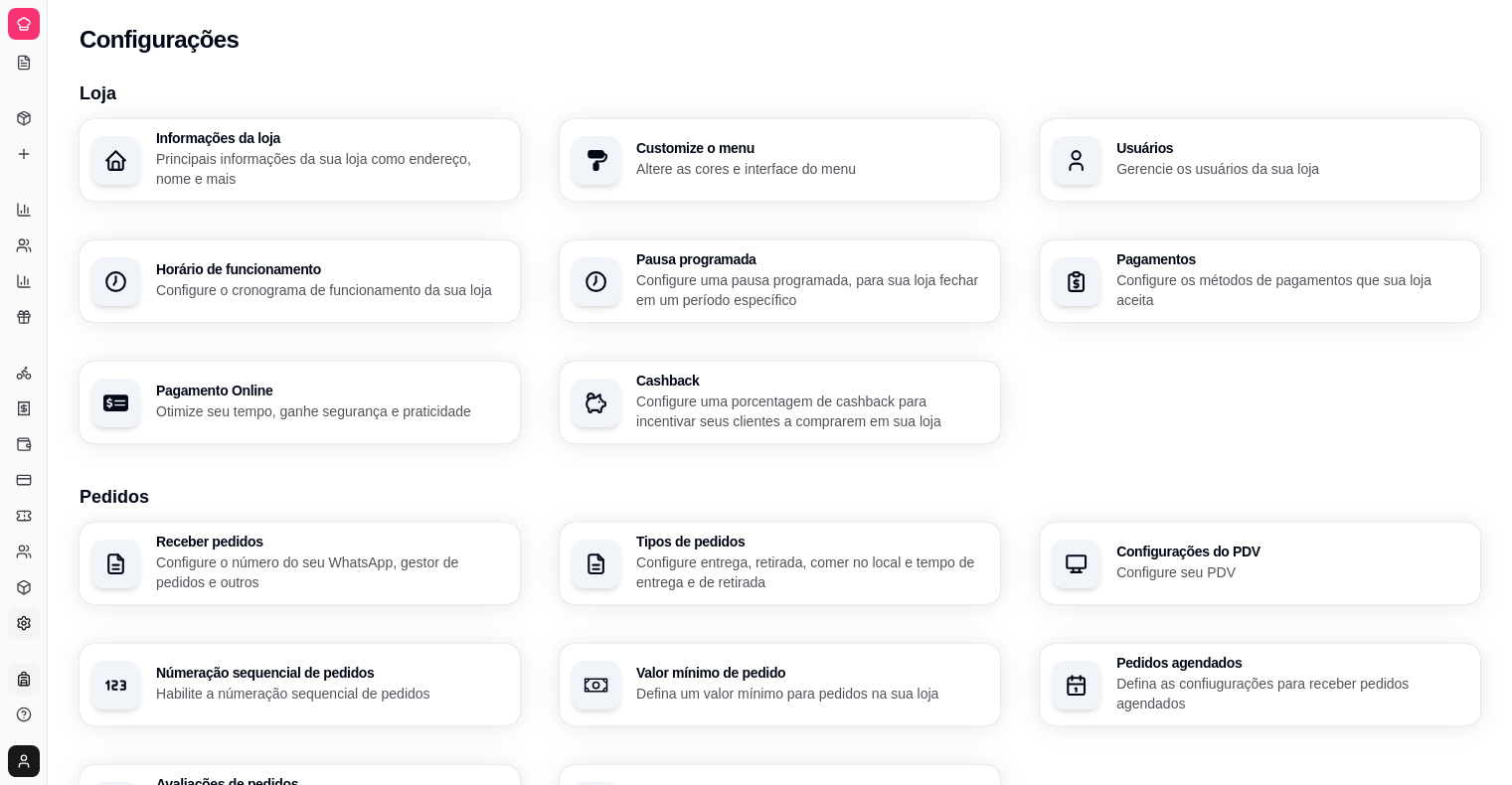 click 